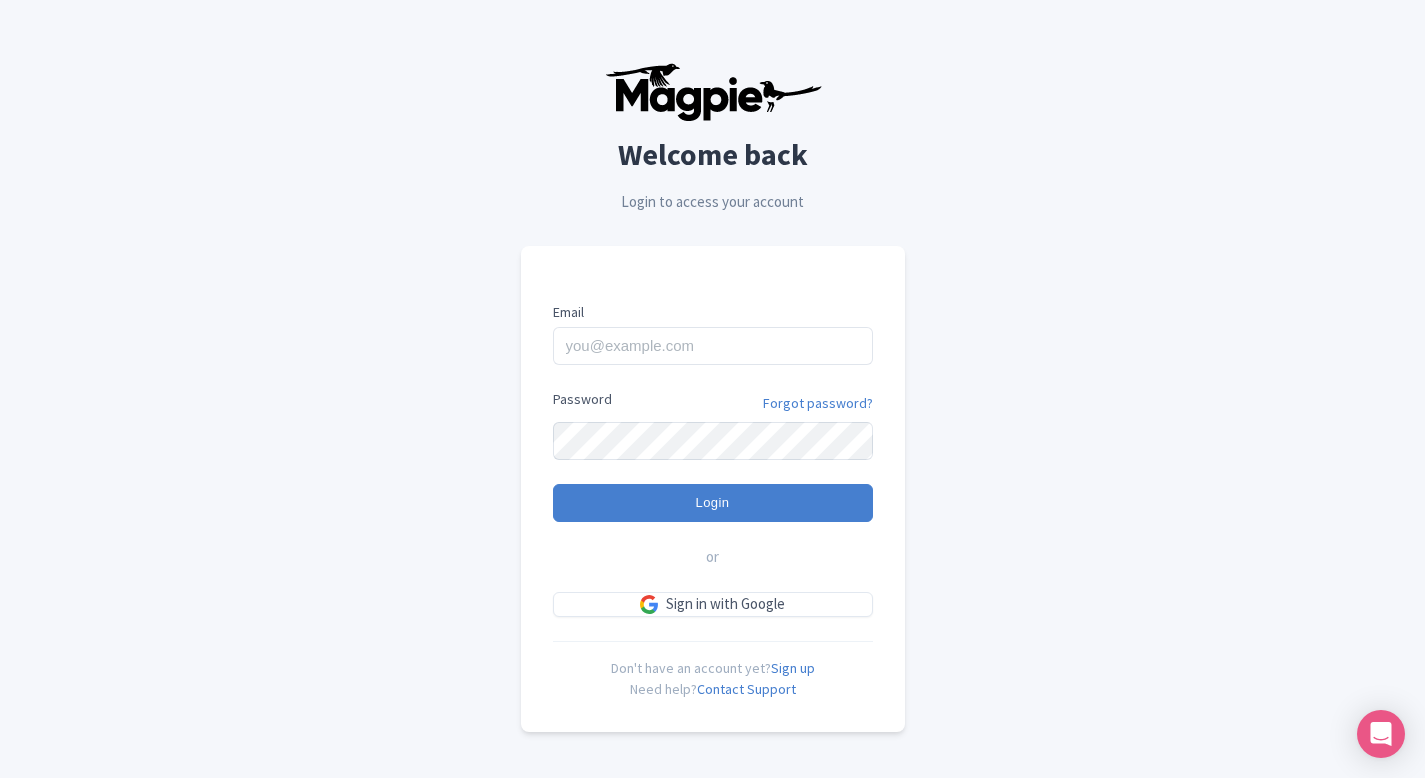 scroll, scrollTop: 0, scrollLeft: 0, axis: both 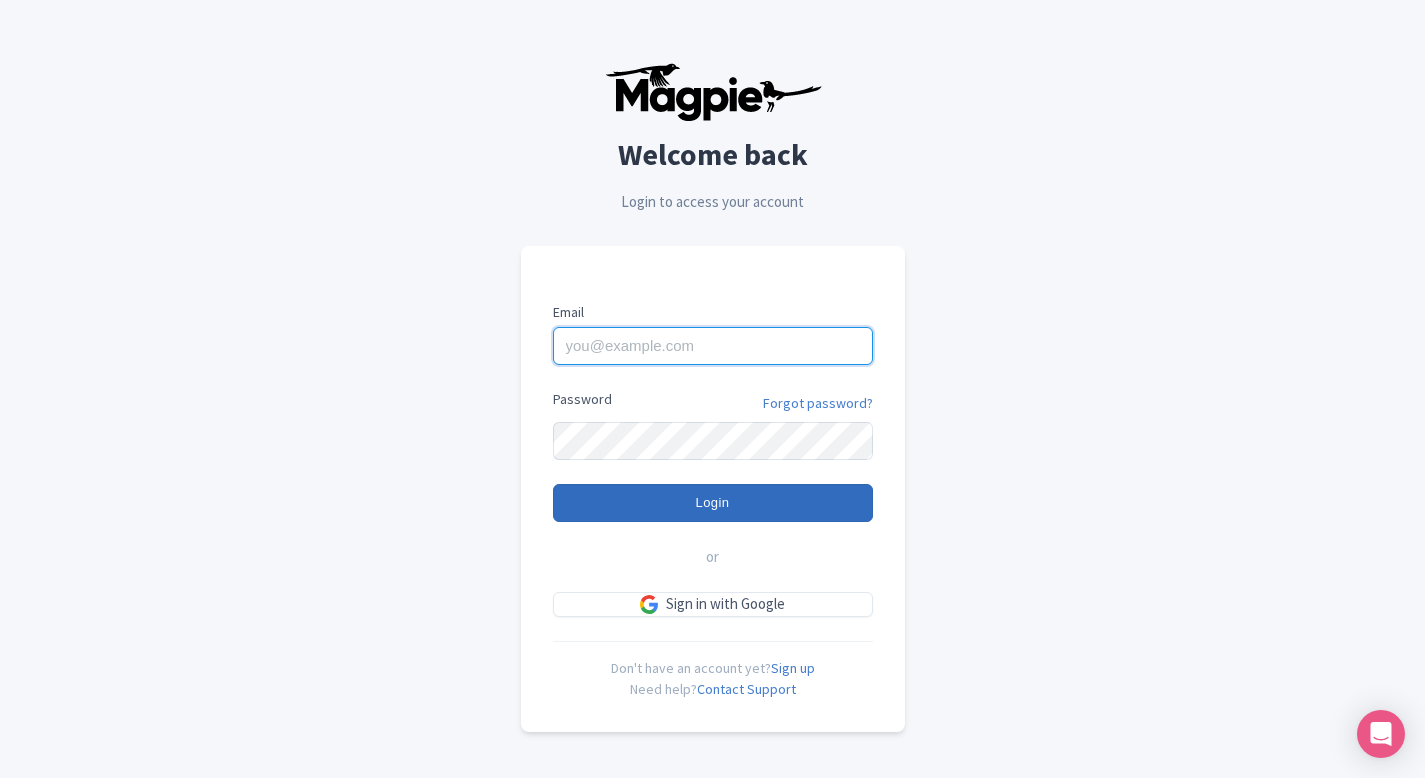 type on "pelin@[example.com]" 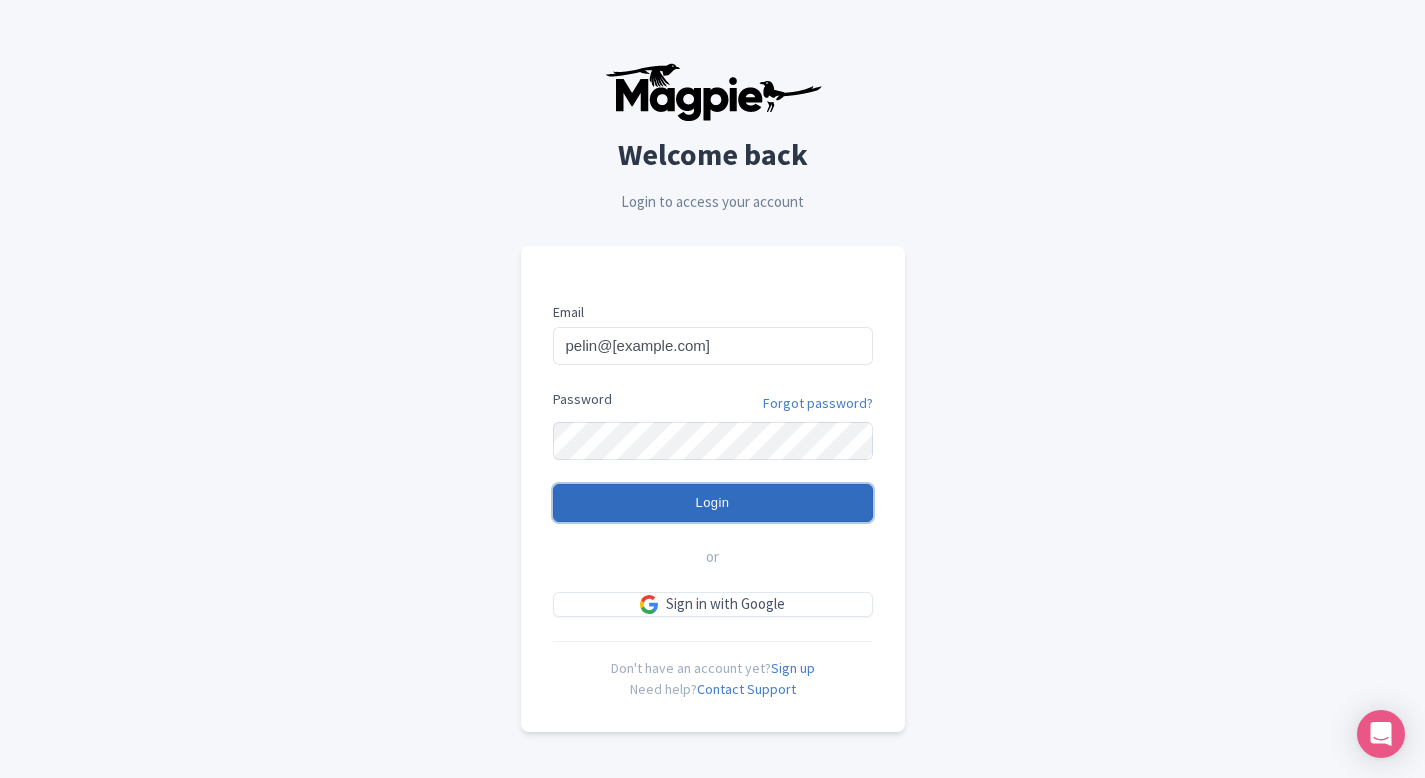 click on "Login" at bounding box center (713, 503) 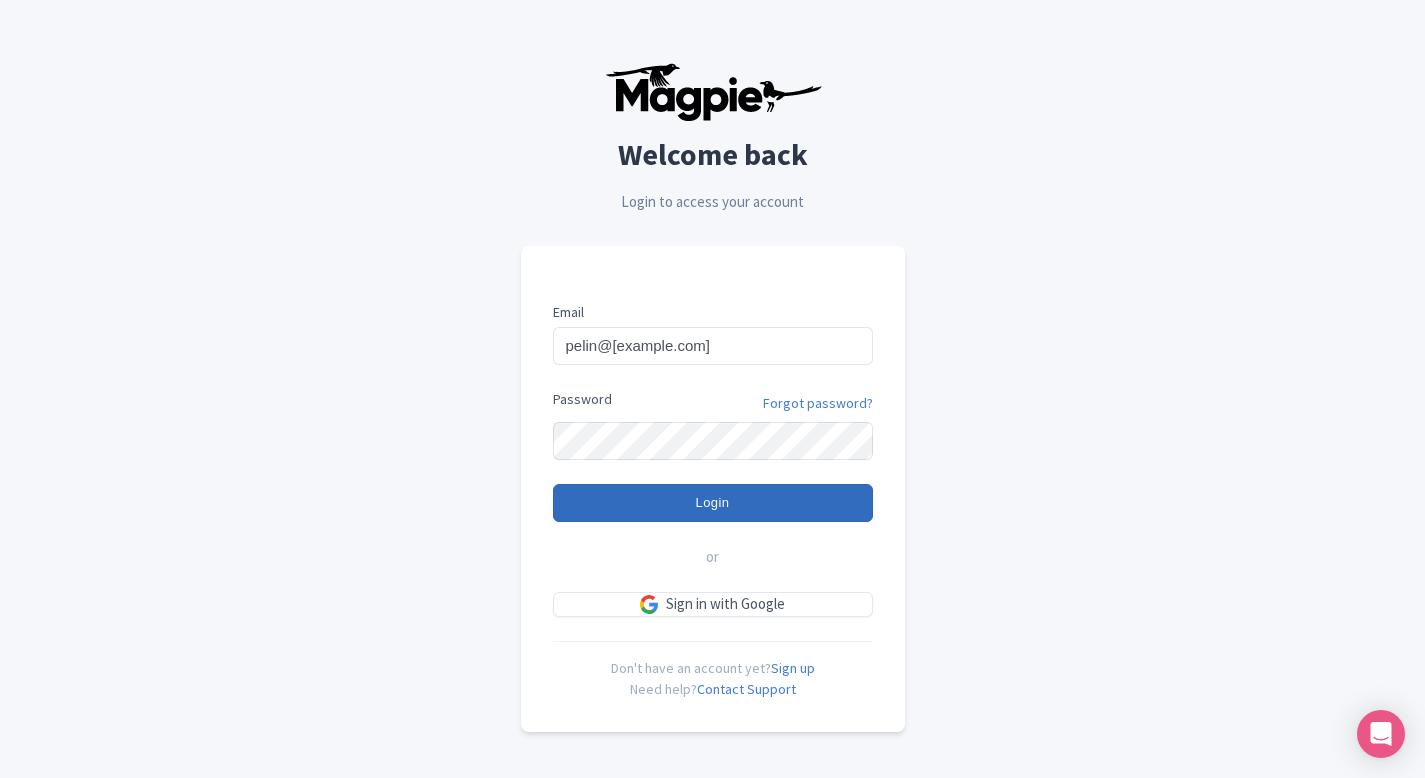 type on "Logging in..." 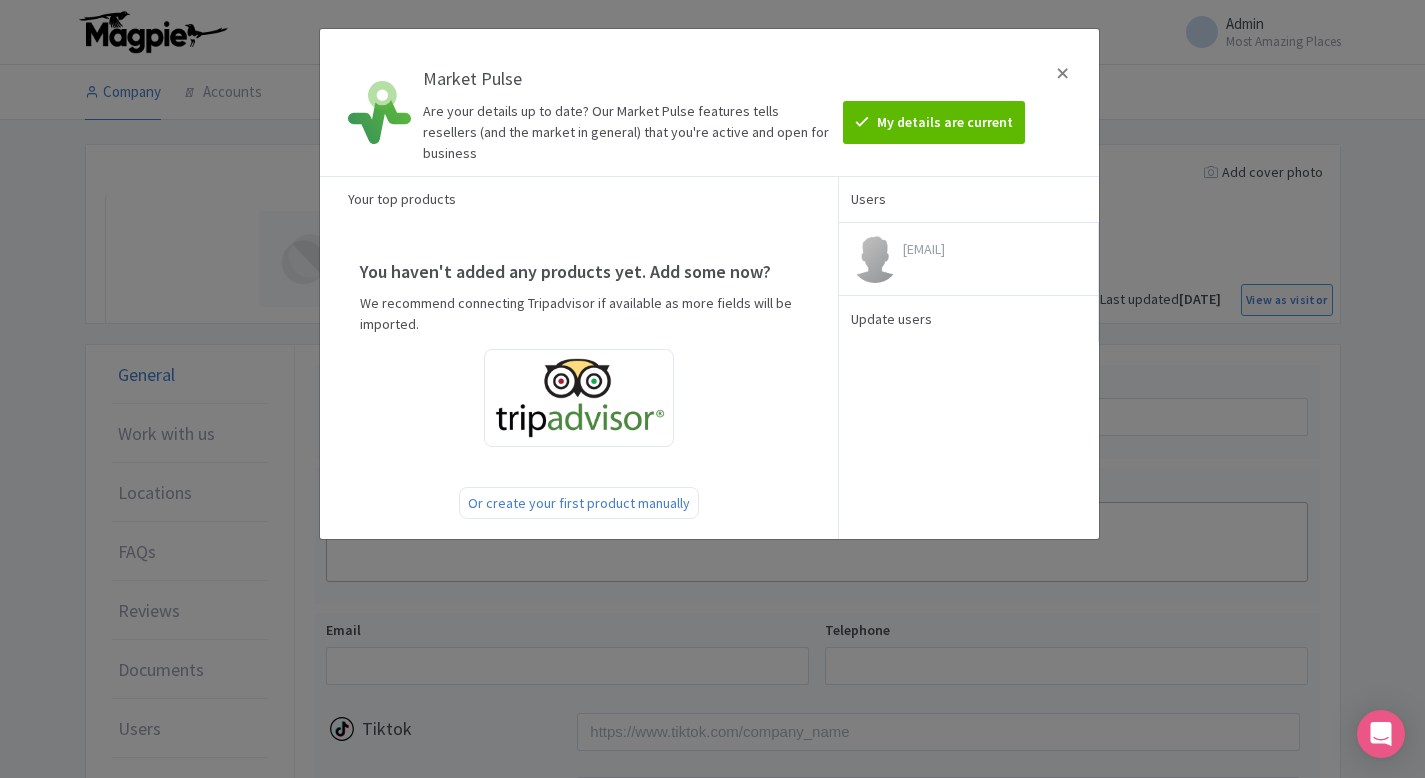 scroll, scrollTop: 0, scrollLeft: 0, axis: both 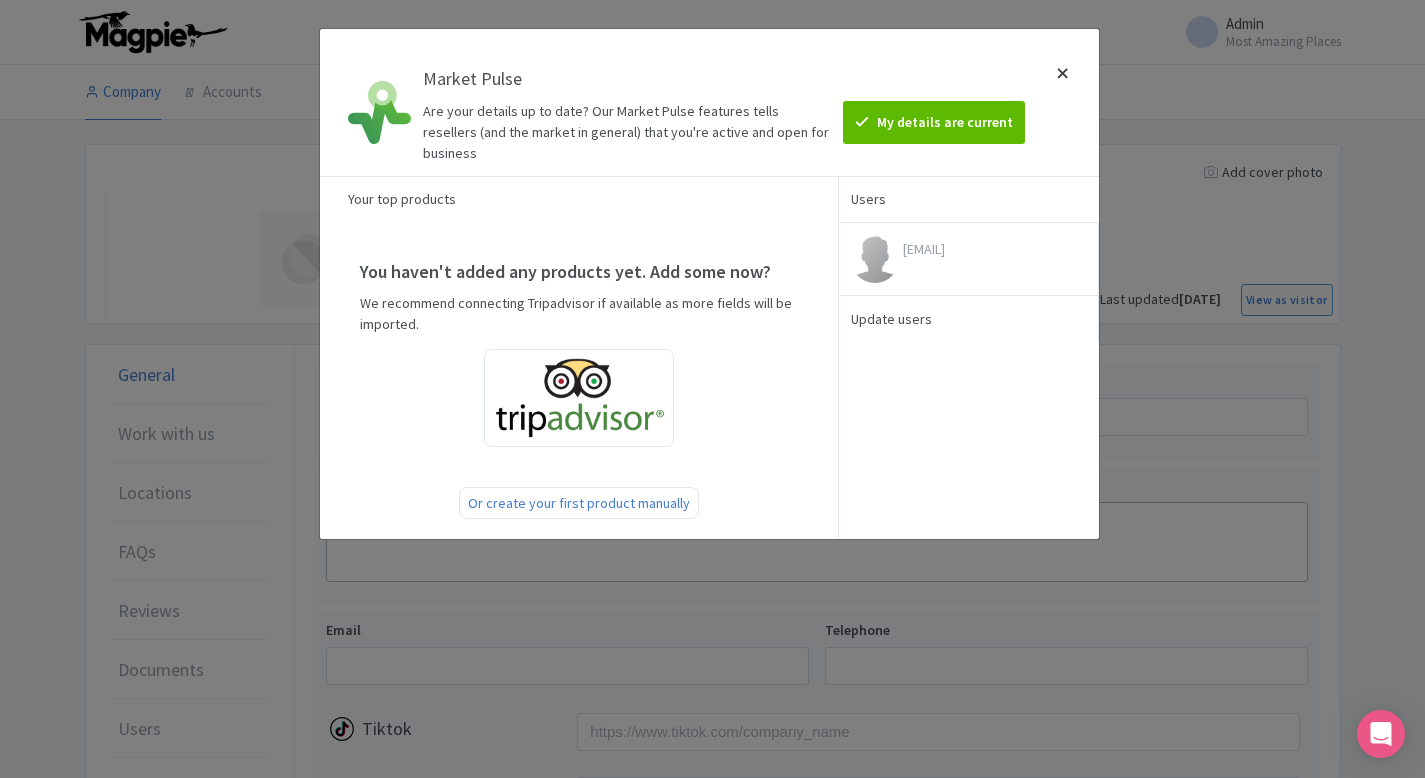 click at bounding box center (1063, 102) 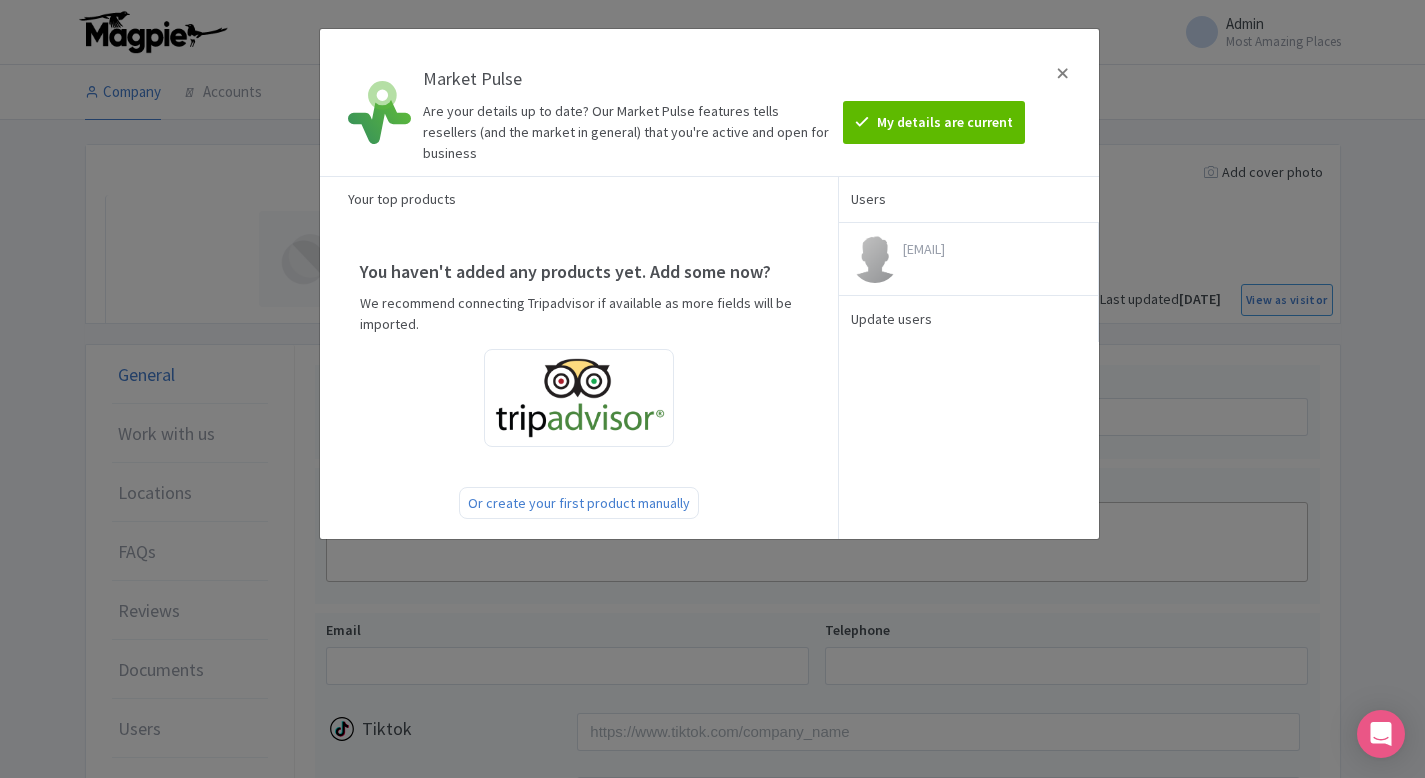 click at bounding box center (813, 92) 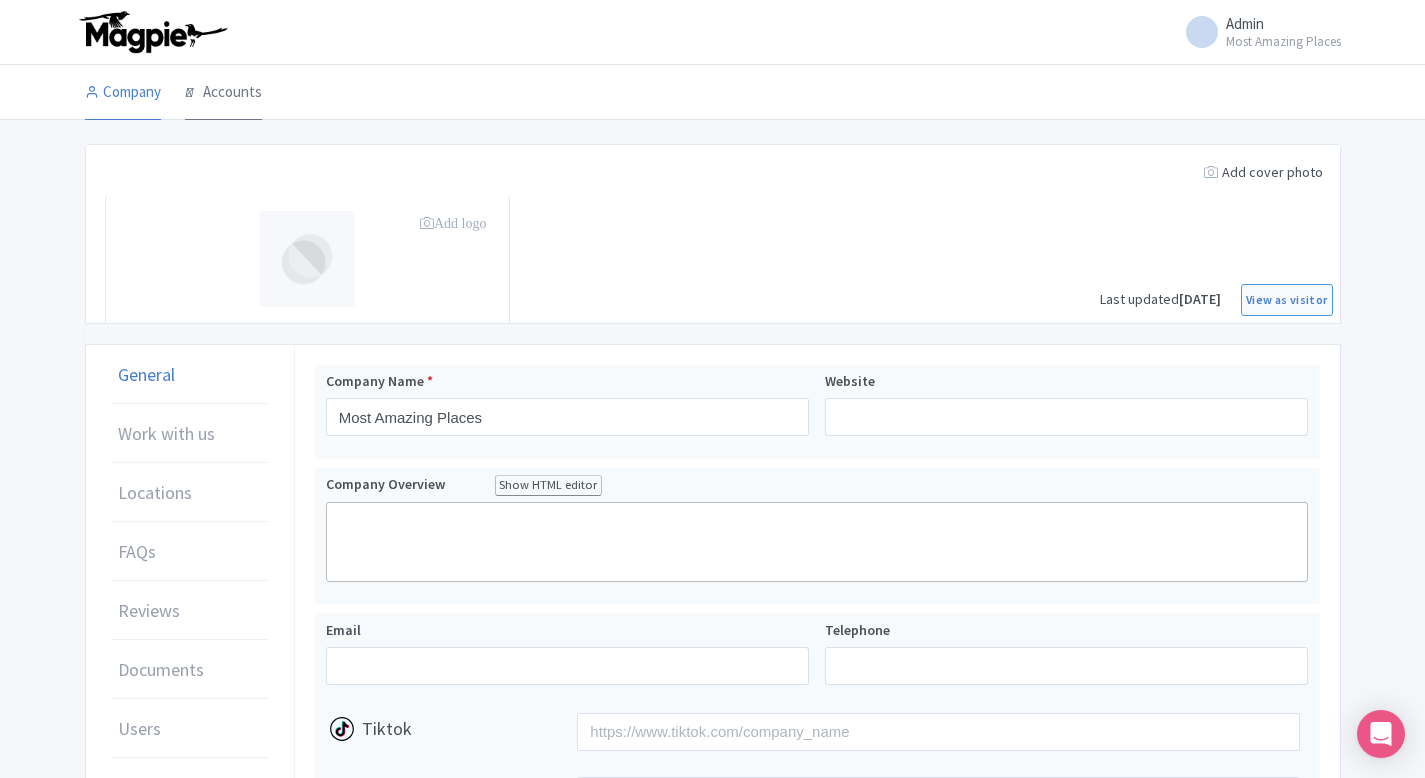 click on "Accounts" at bounding box center (223, 93) 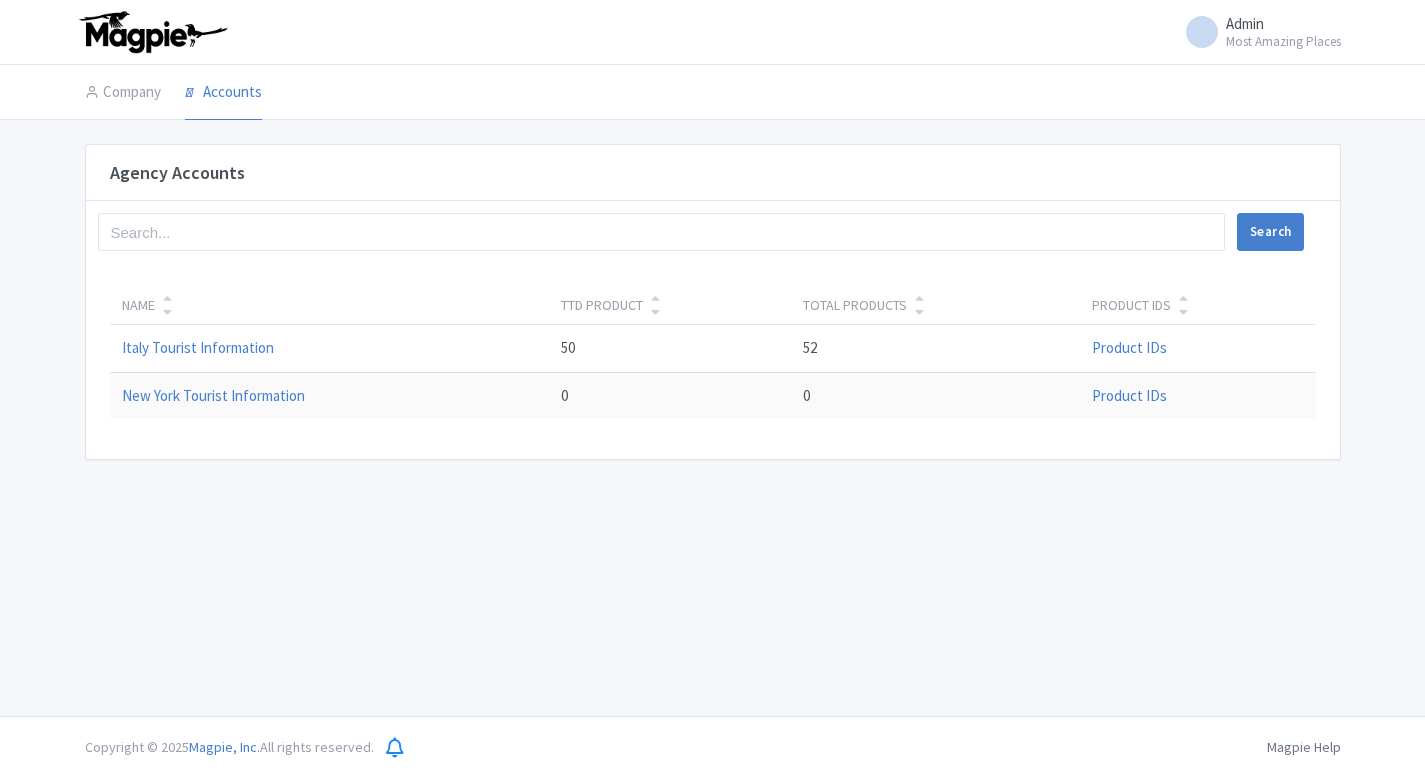click on "Italy Tourist Information" at bounding box center (198, 347) 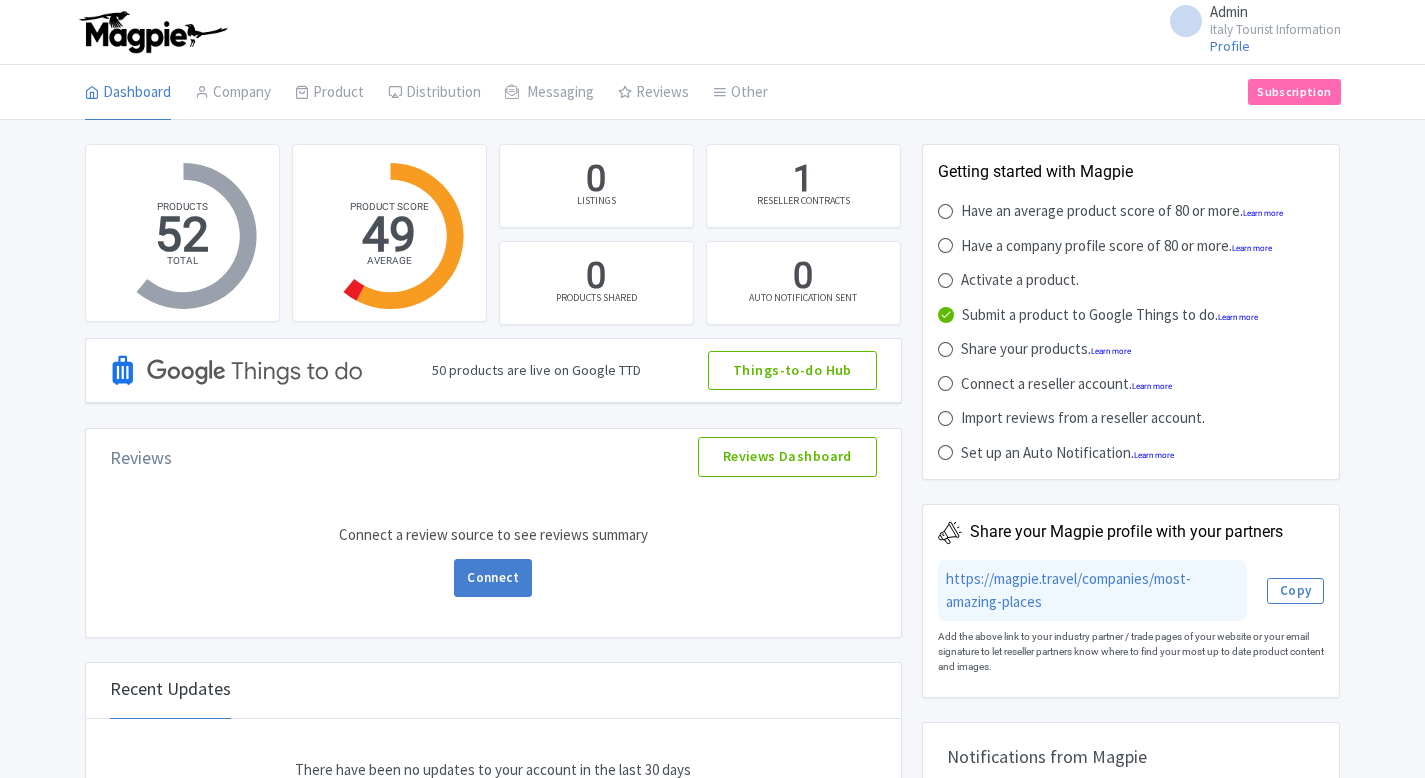 scroll, scrollTop: 0, scrollLeft: 0, axis: both 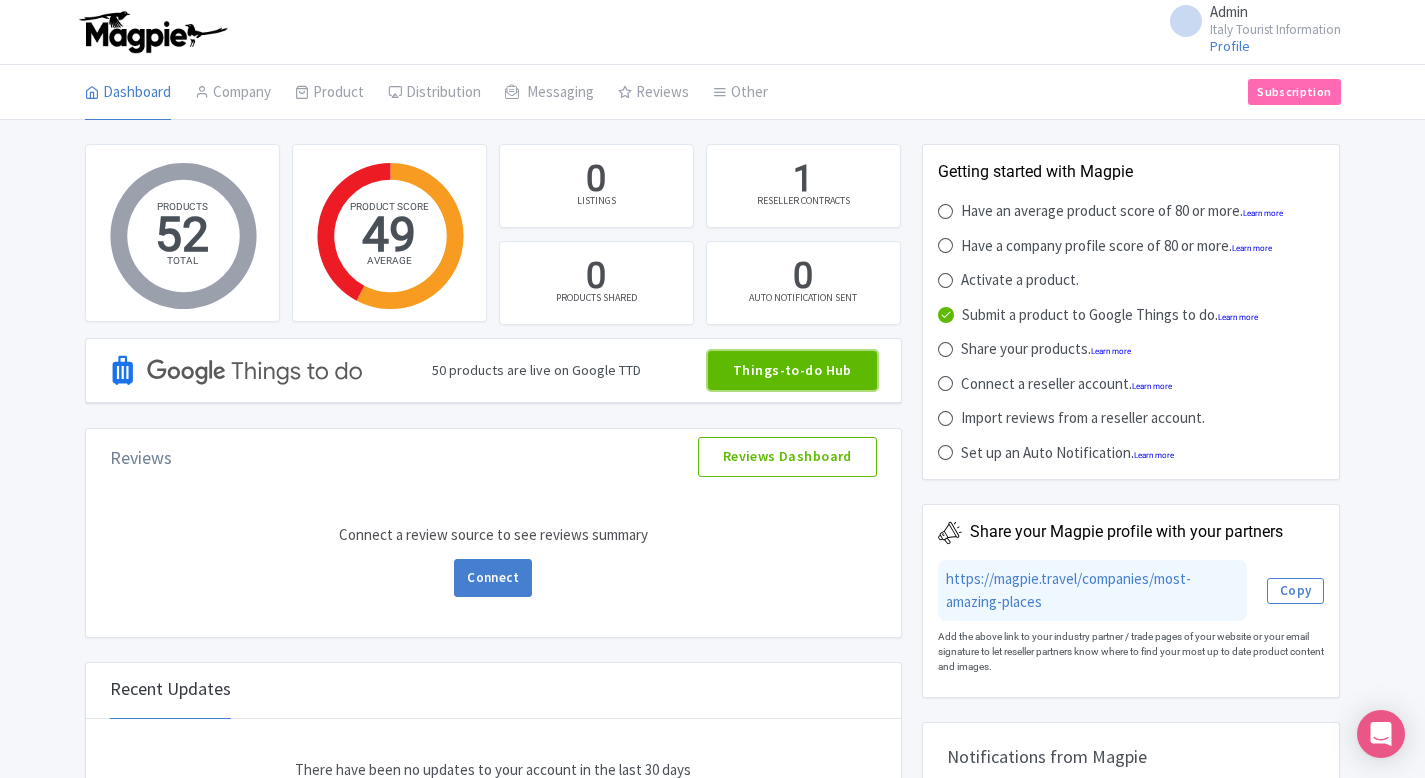 click on "Things-to-do Hub" at bounding box center [792, 371] 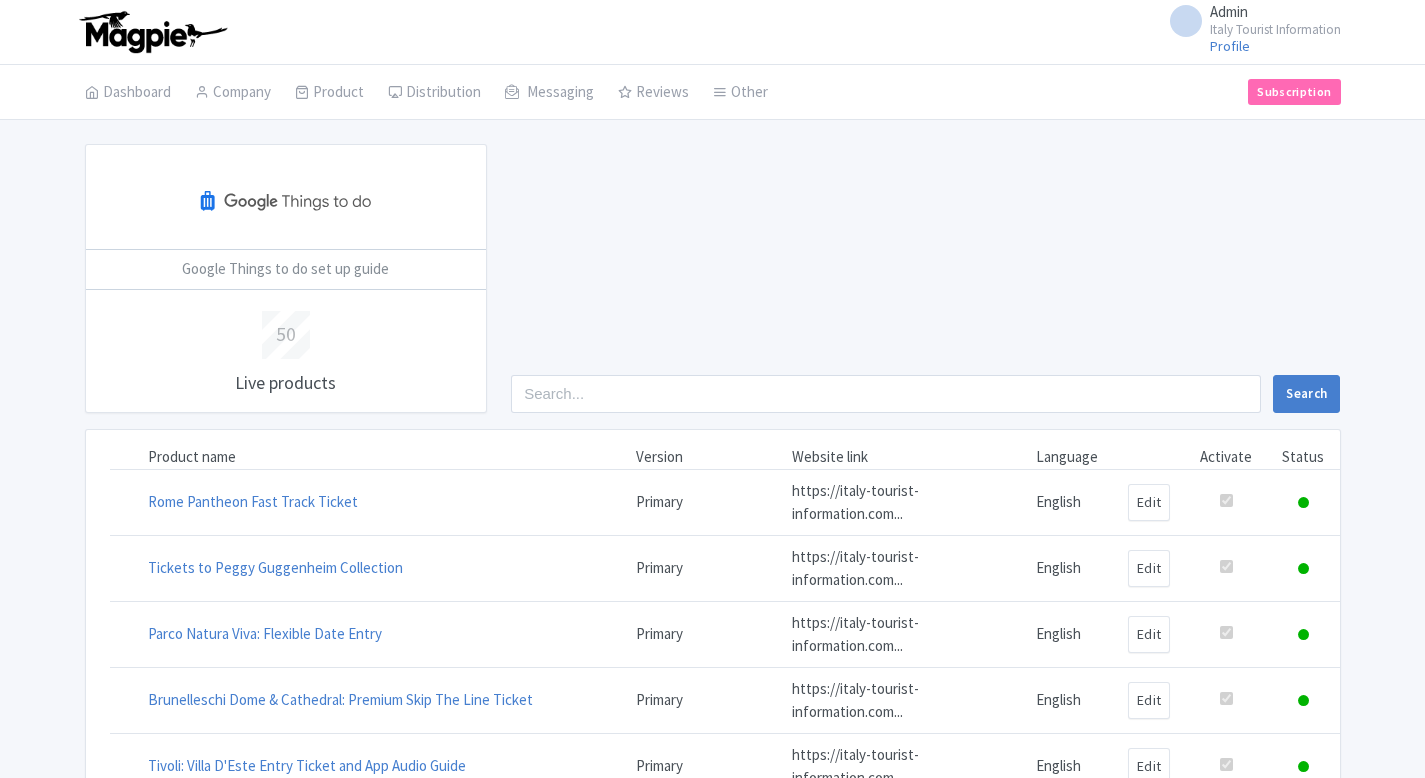 scroll, scrollTop: 0, scrollLeft: 0, axis: both 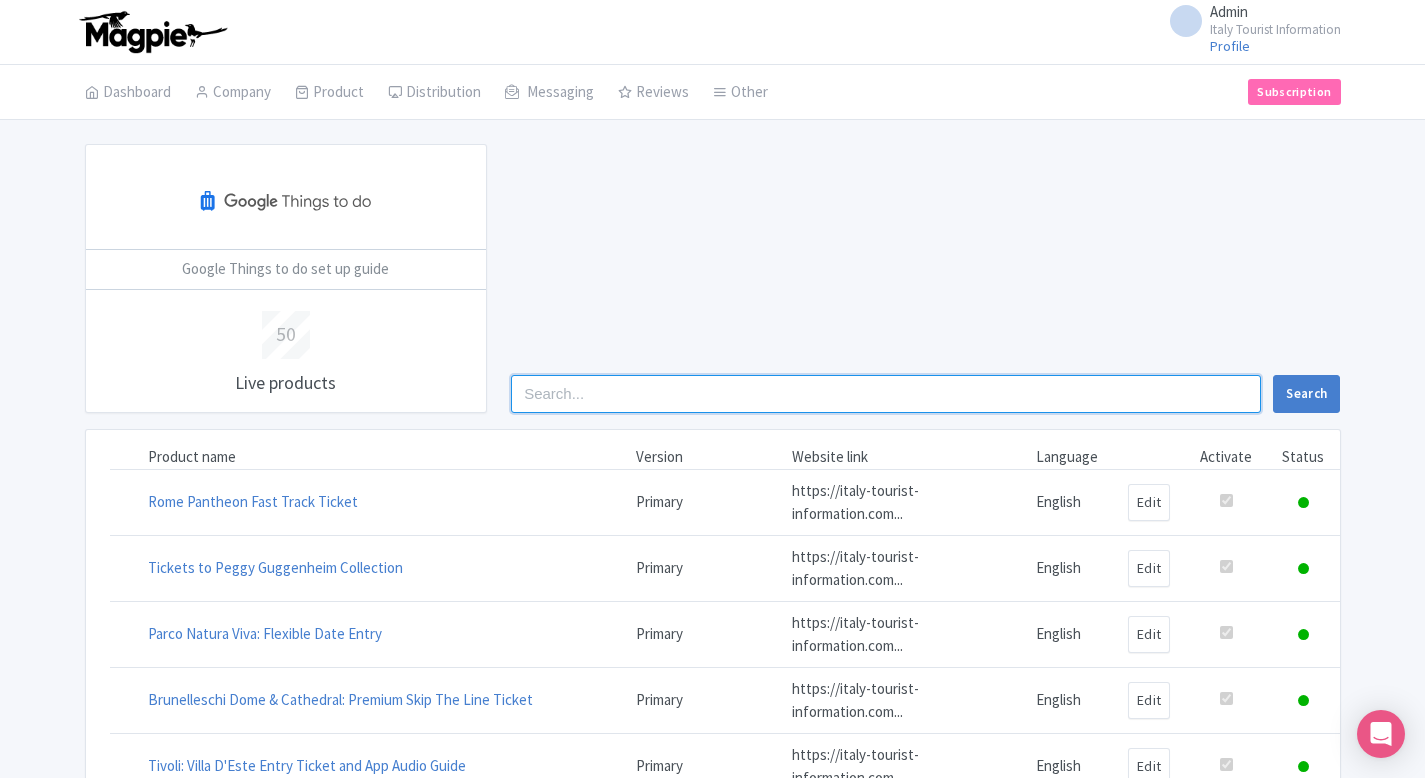 click at bounding box center (886, 394) 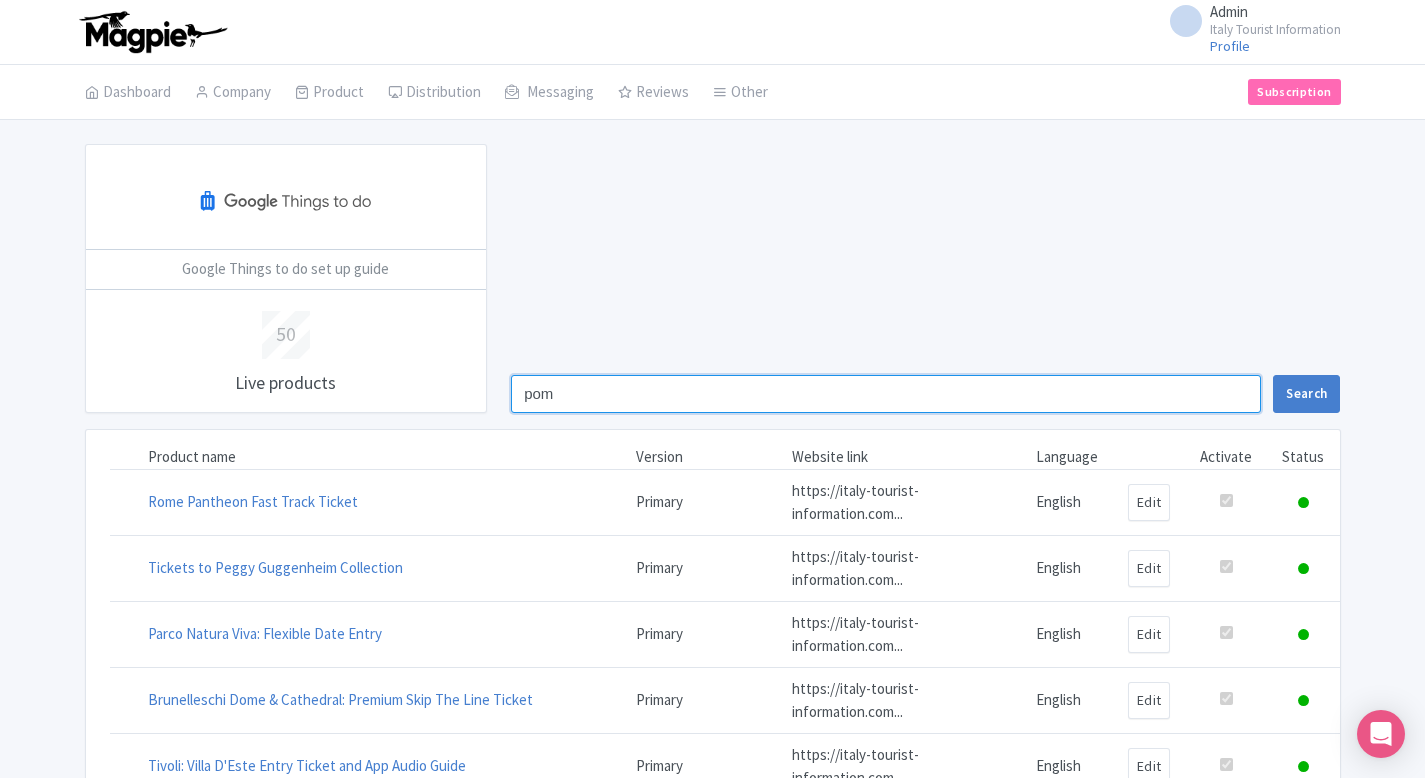type on "pom" 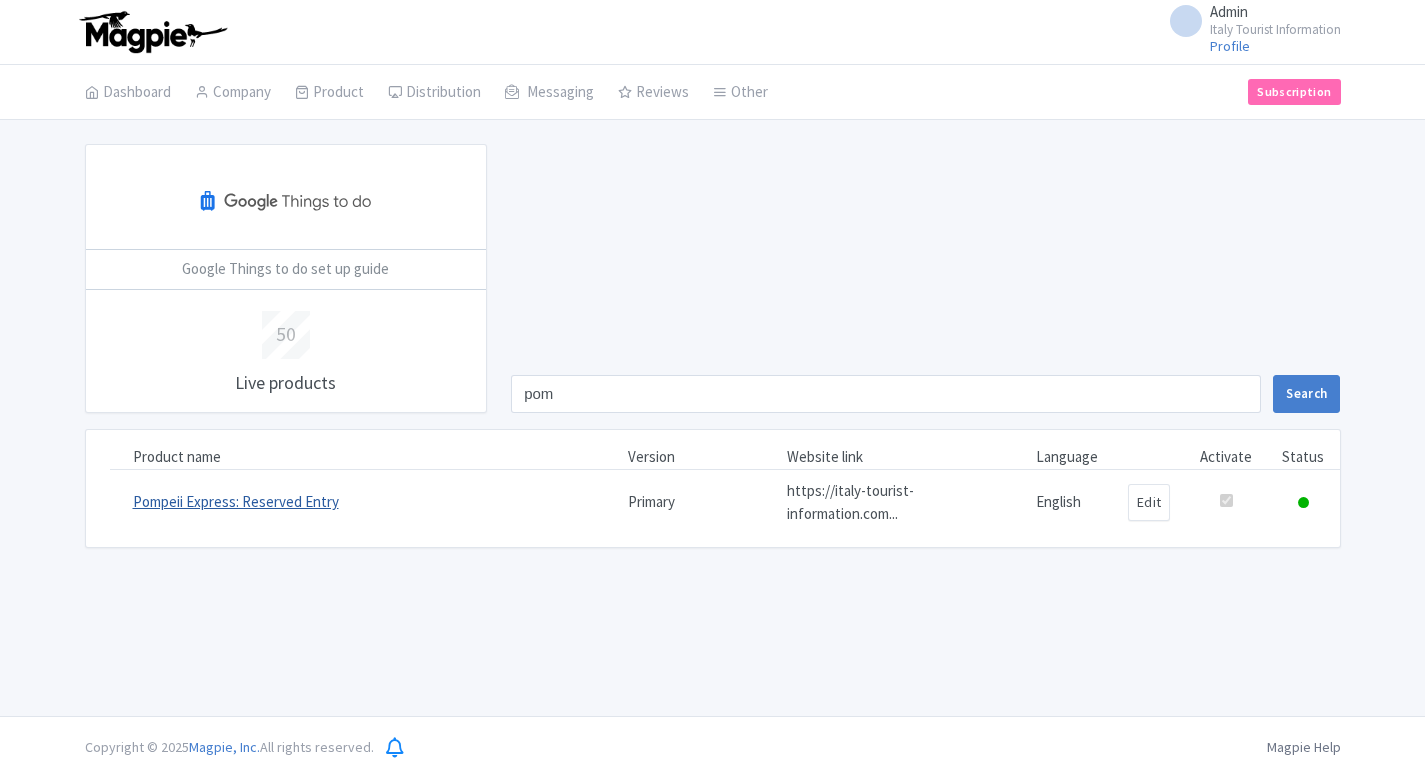 scroll, scrollTop: 0, scrollLeft: 0, axis: both 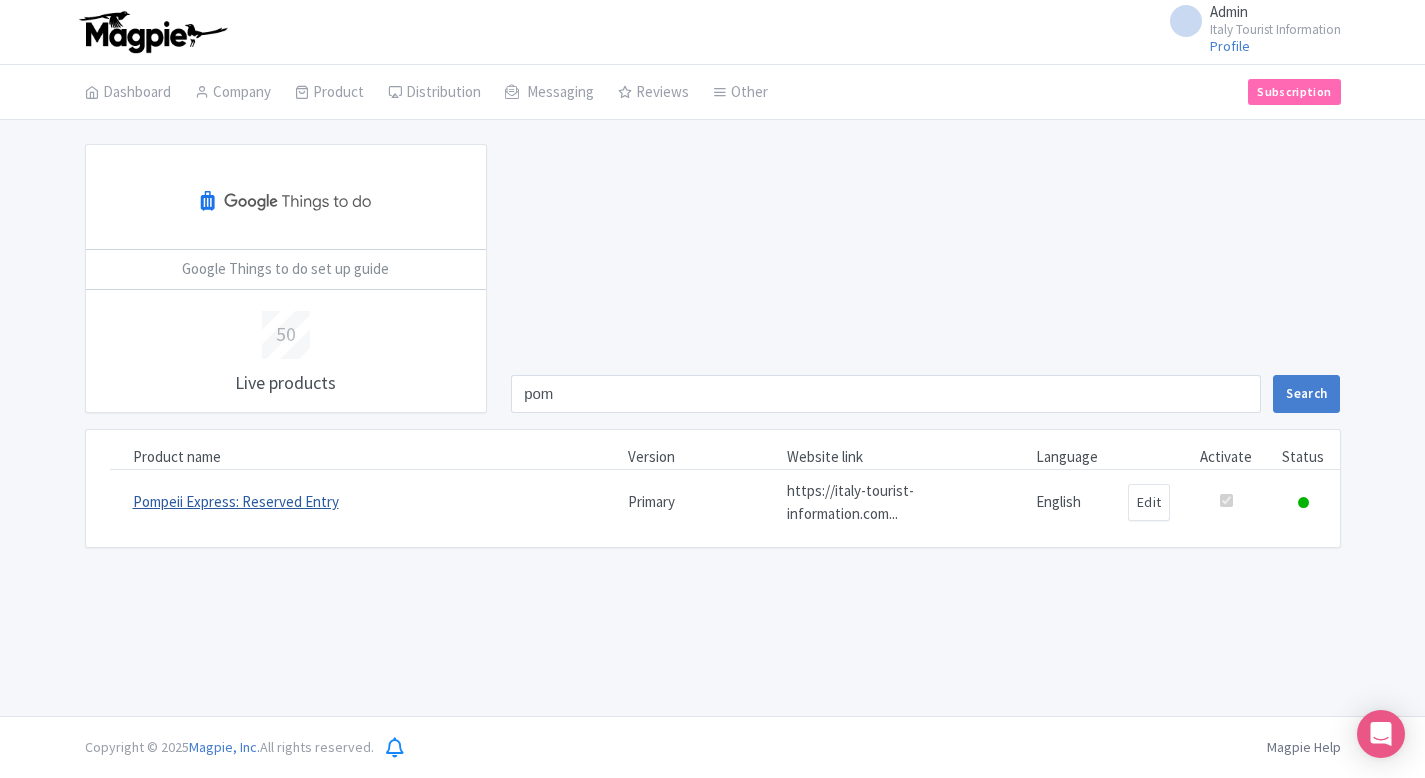 click on "Pompeii Express: Reserved Entry" at bounding box center (236, 501) 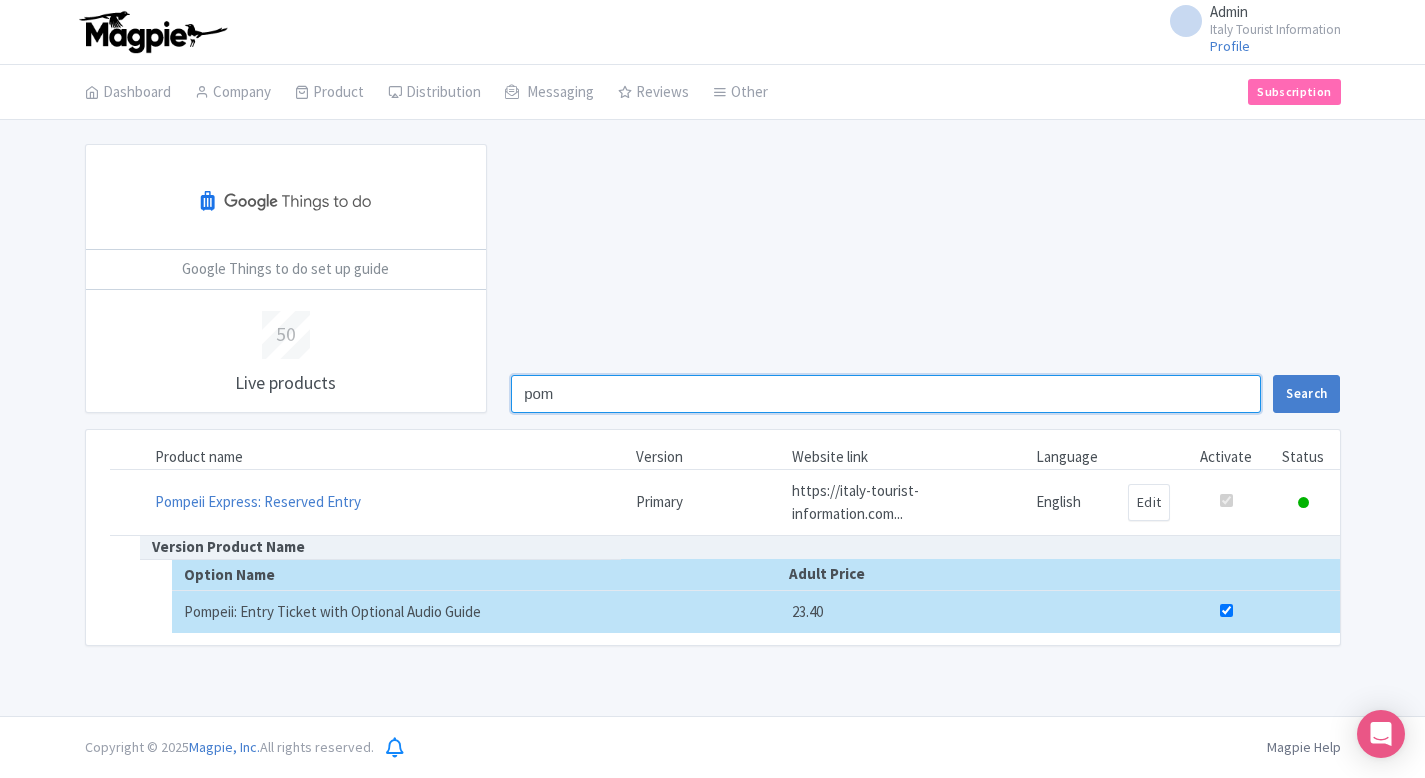 click on "pom" at bounding box center (886, 394) 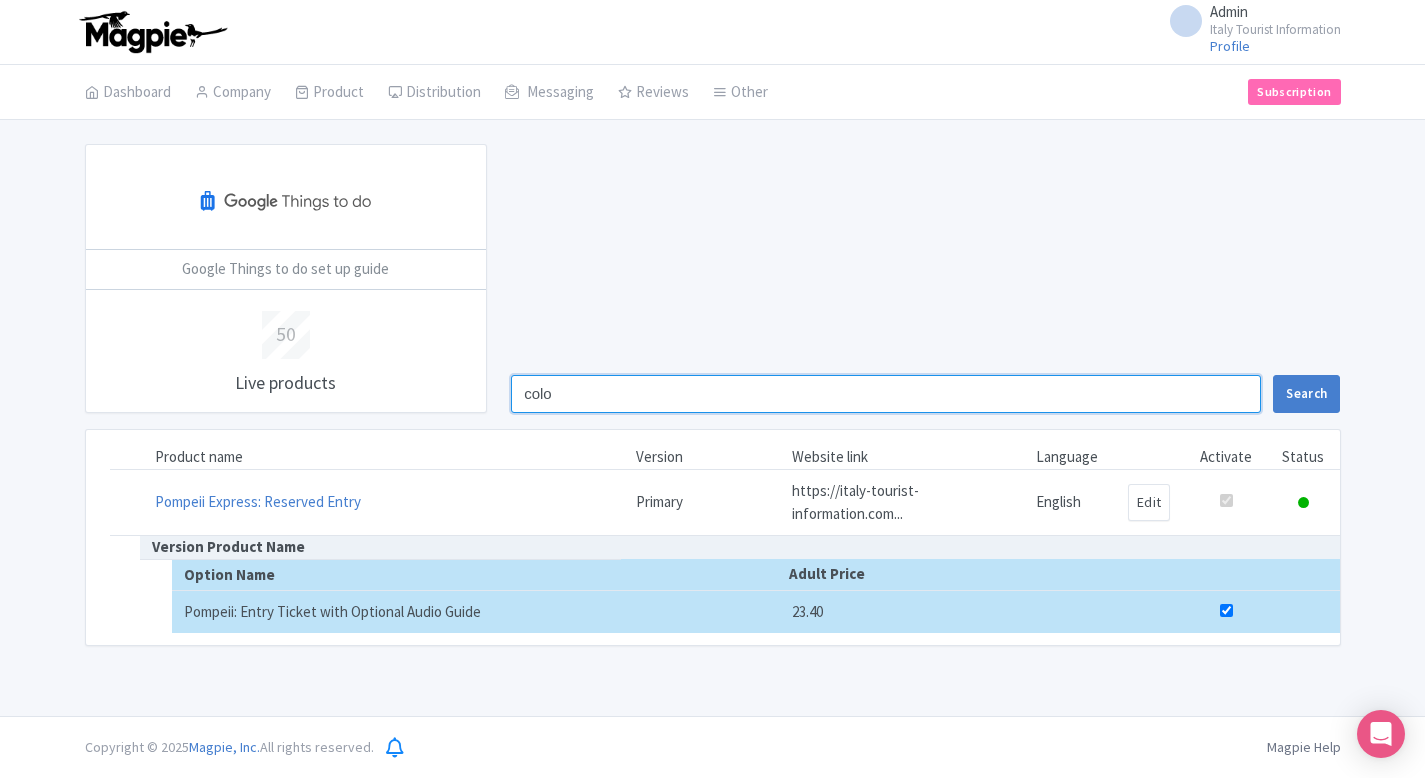 type on "colo" 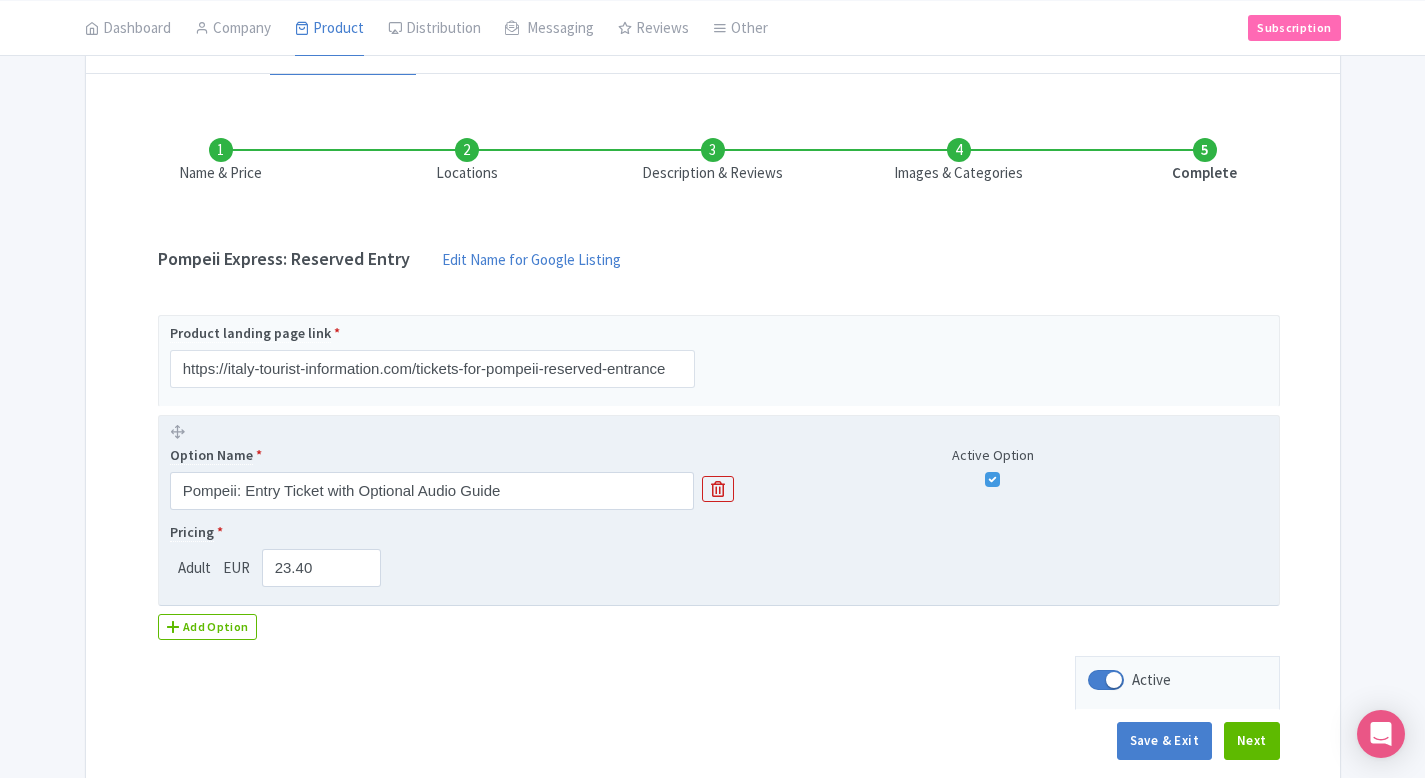 scroll, scrollTop: 0, scrollLeft: 0, axis: both 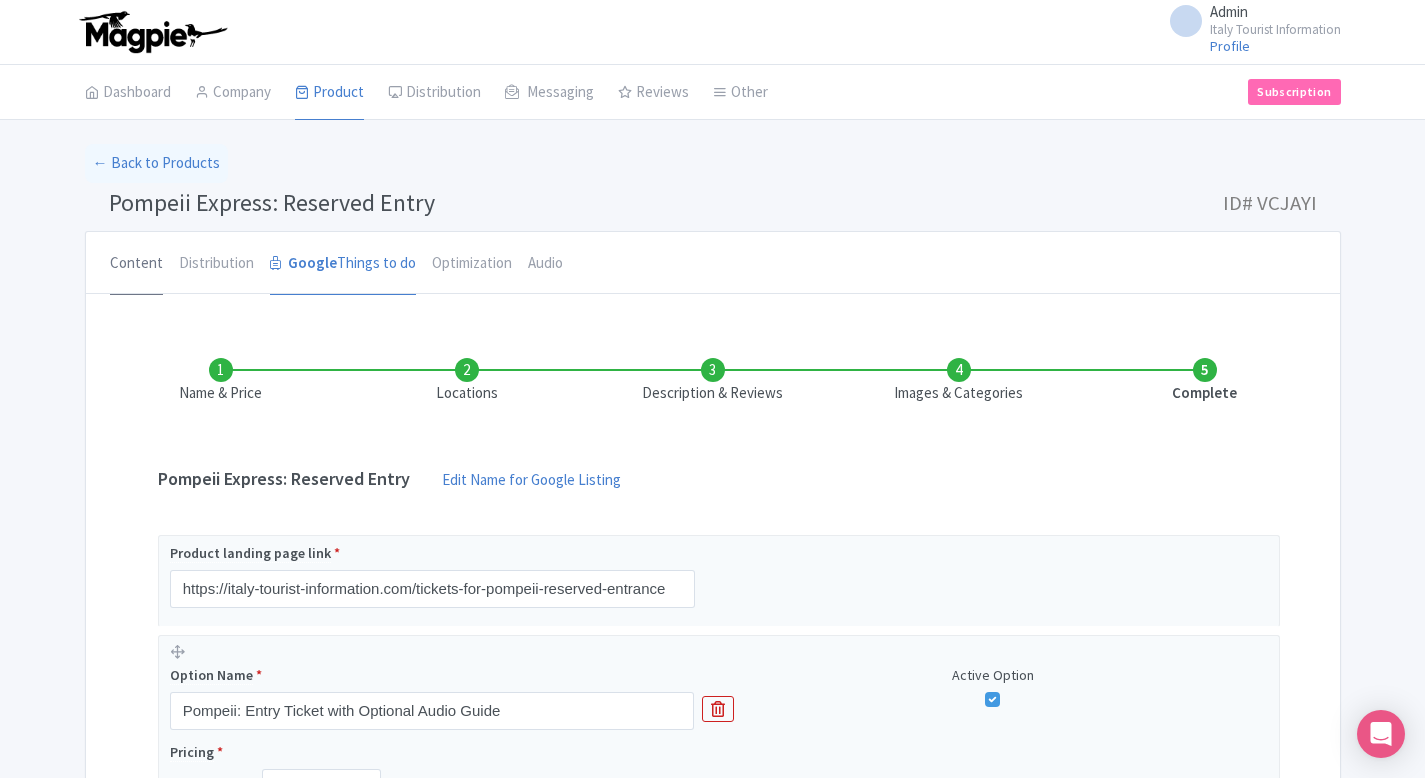 click on "Content" at bounding box center (136, 264) 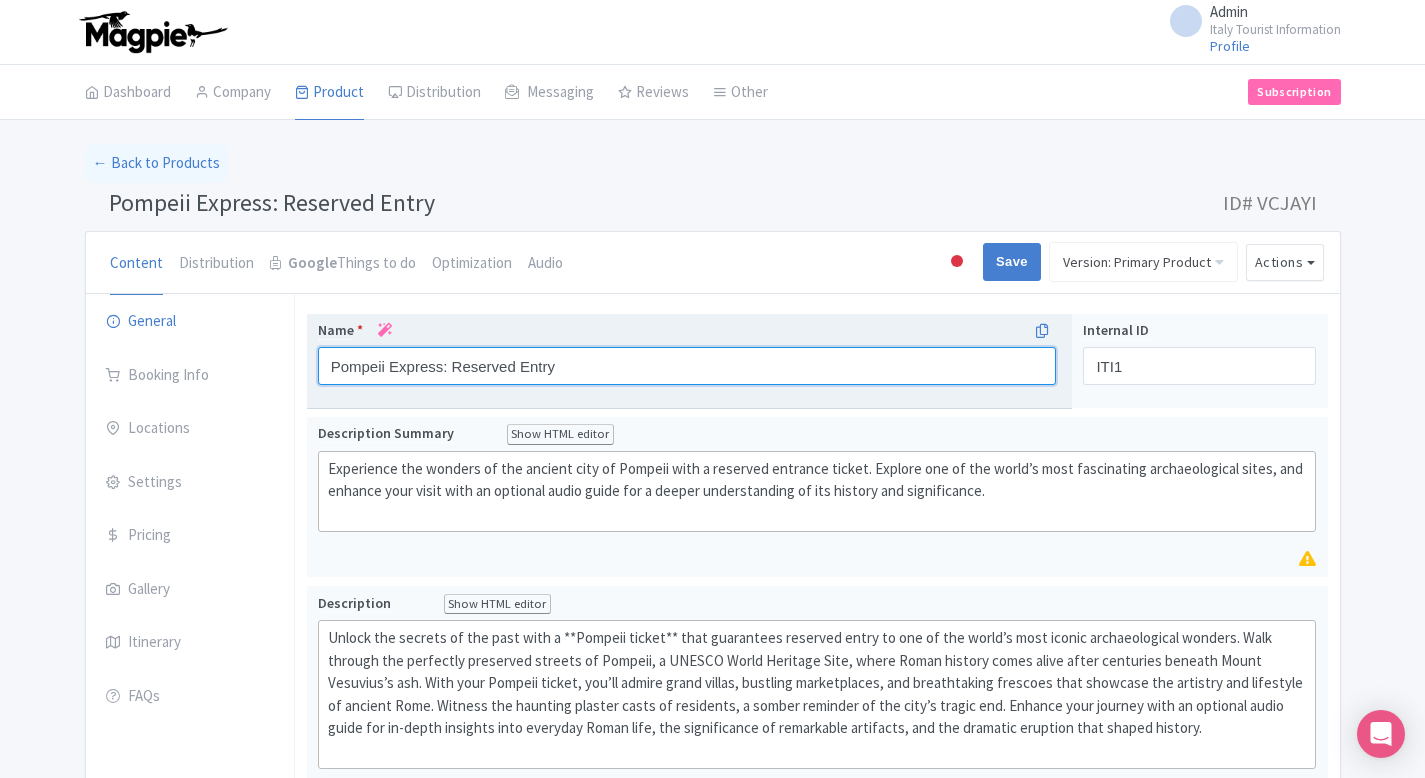 click on "Pompeii Express: Reserved Entry" at bounding box center (687, 366) 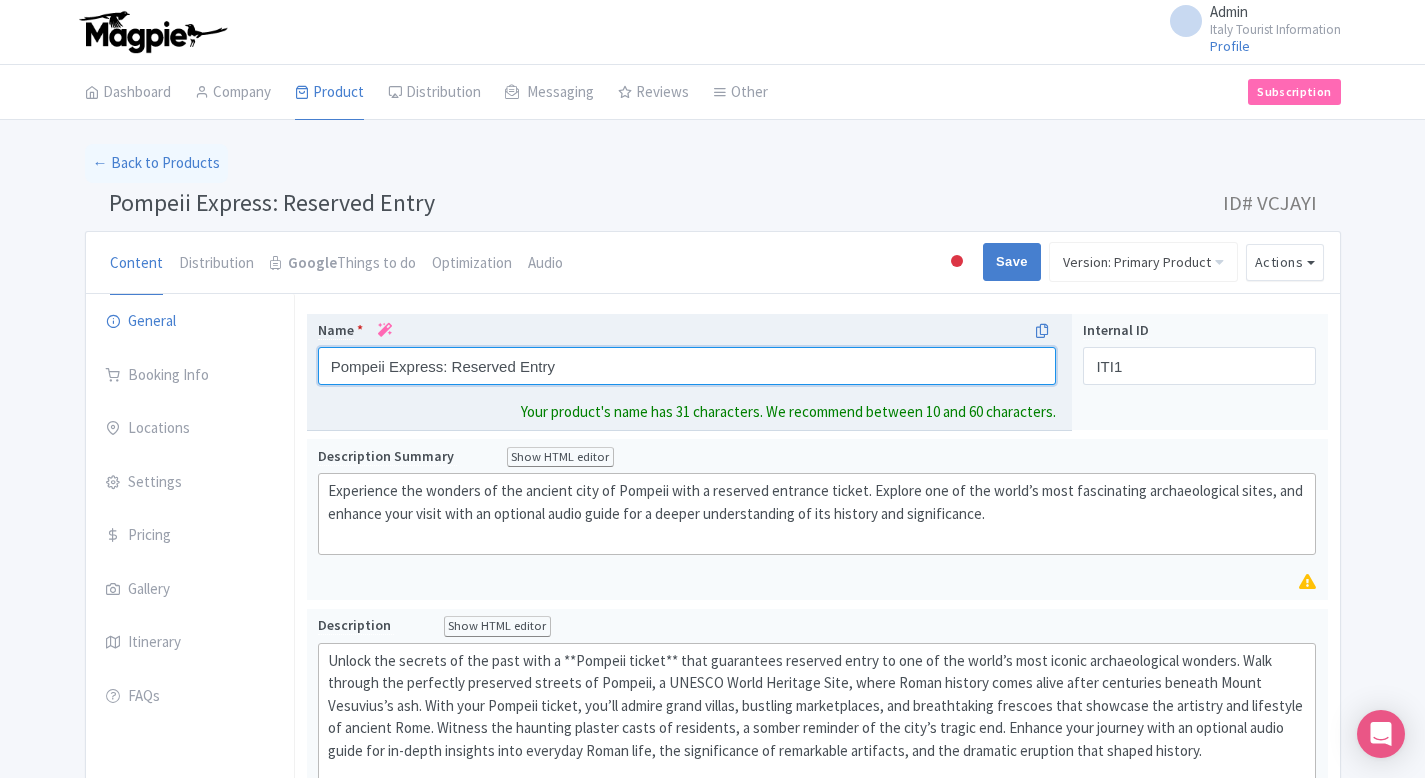 click on "Pompeii Express: Reserved Entry" at bounding box center [687, 366] 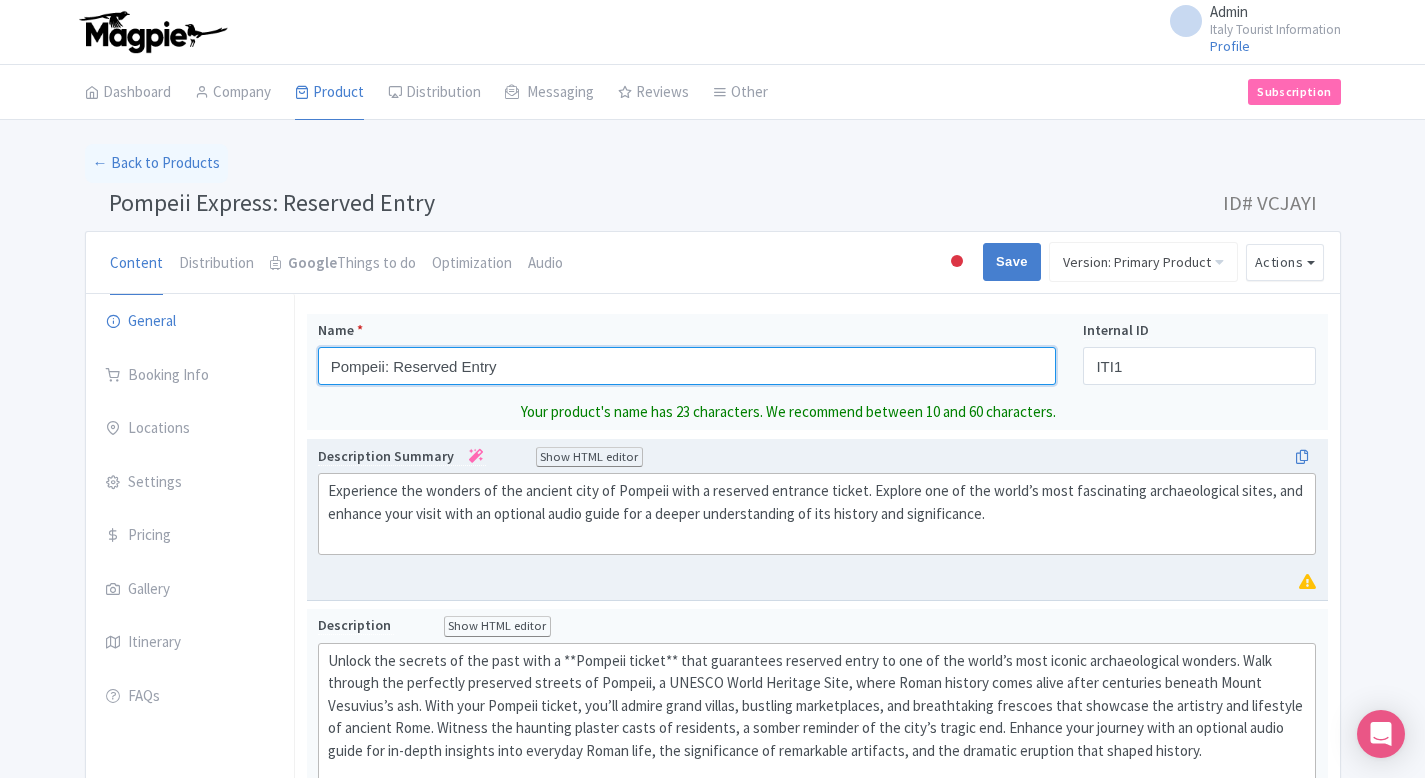 scroll, scrollTop: 42, scrollLeft: 0, axis: vertical 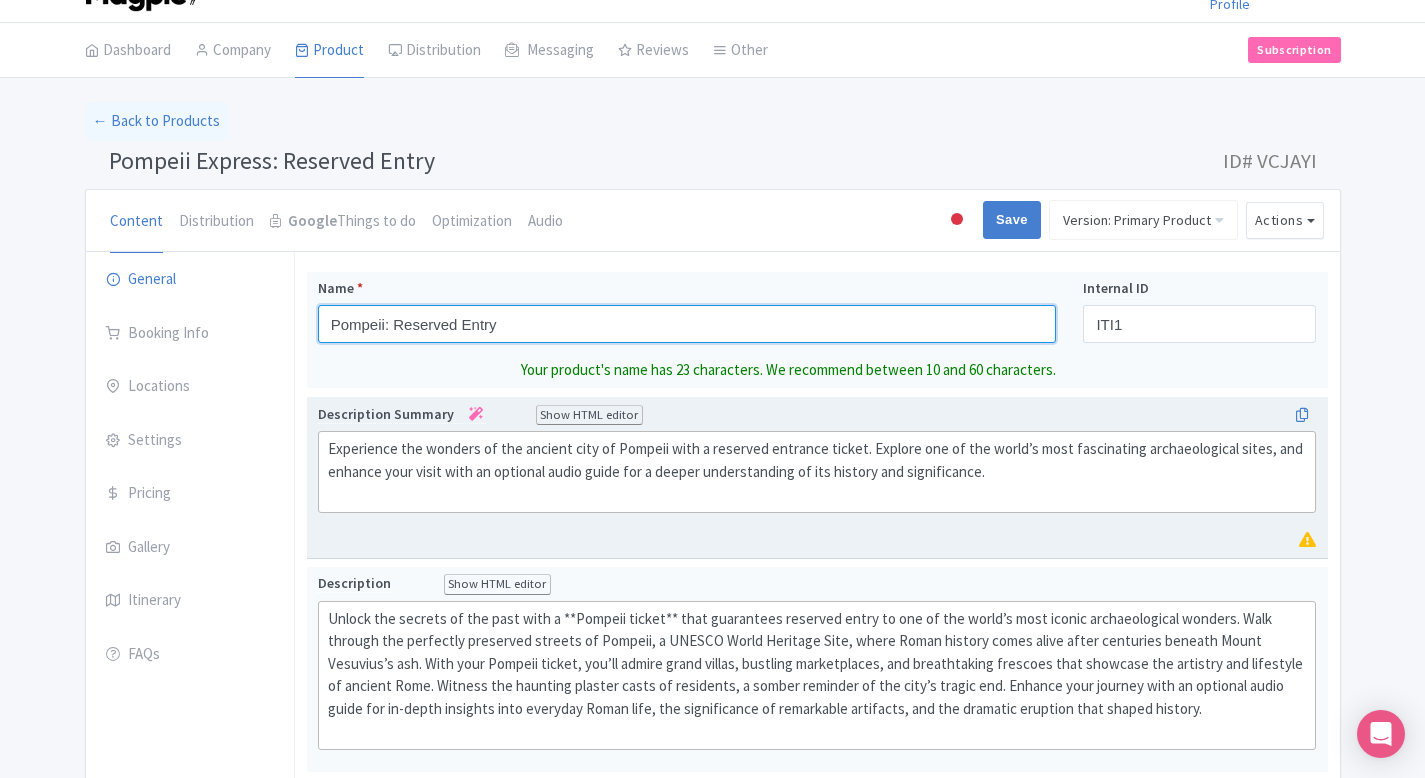 type on "Pompeii: Reserved Entry" 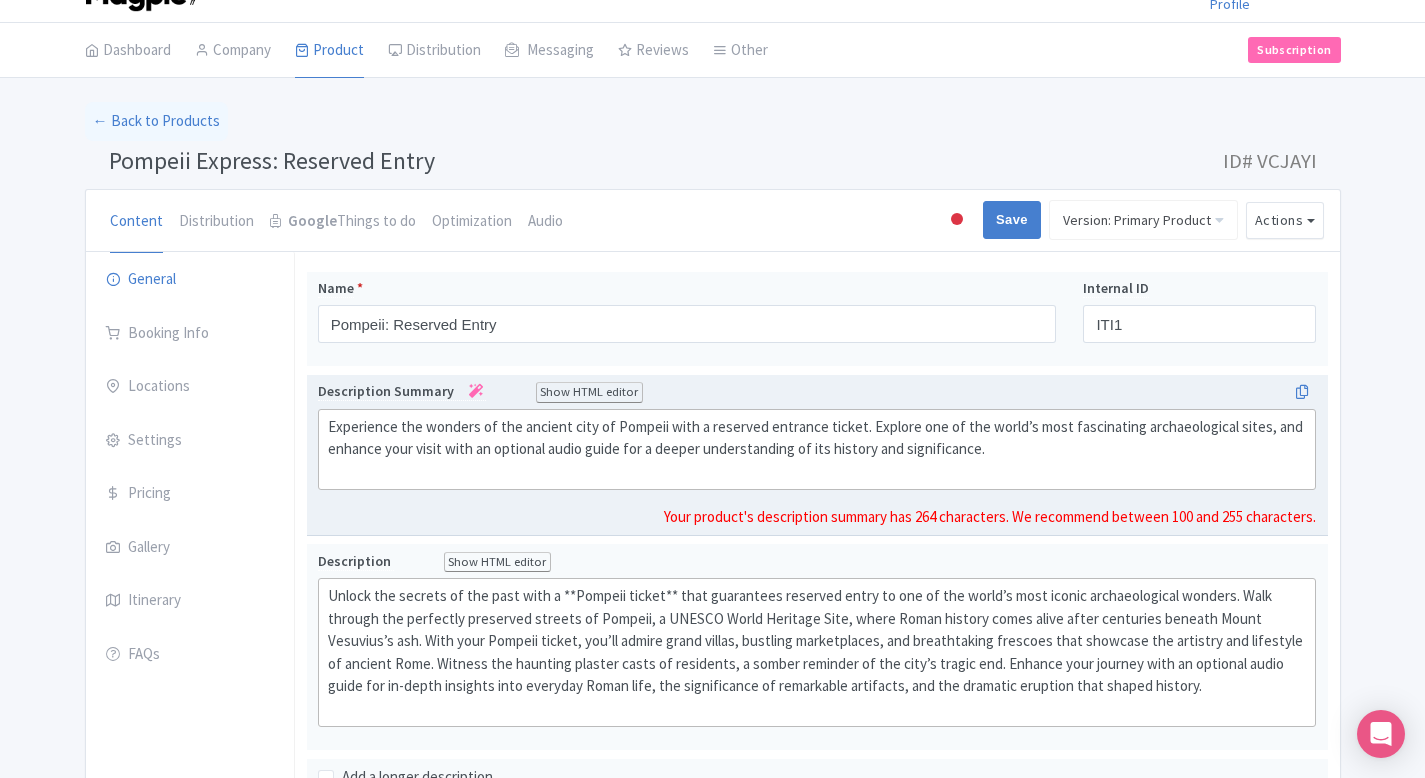 scroll, scrollTop: 19, scrollLeft: 0, axis: vertical 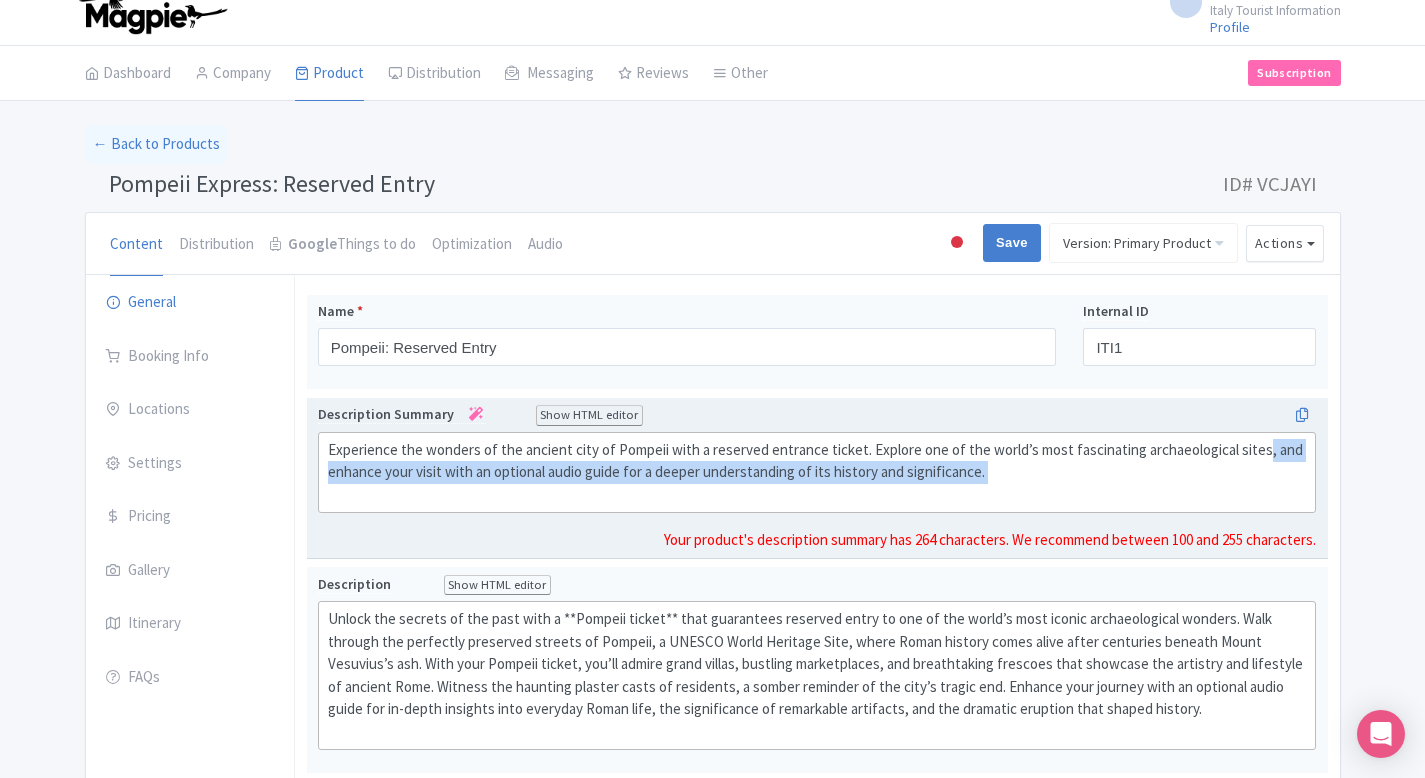 drag, startPoint x: 1258, startPoint y: 452, endPoint x: 1145, endPoint y: 497, distance: 121.630585 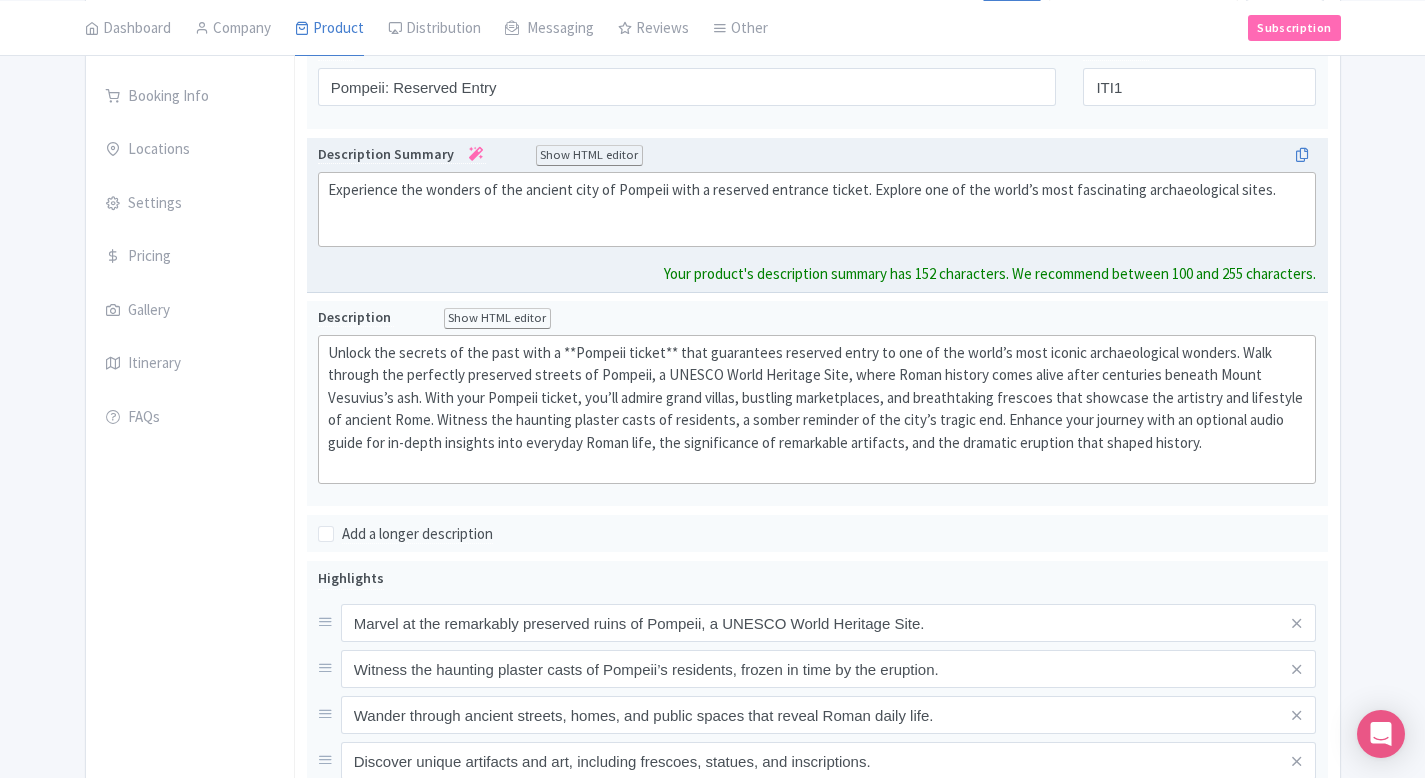scroll, scrollTop: 281, scrollLeft: 0, axis: vertical 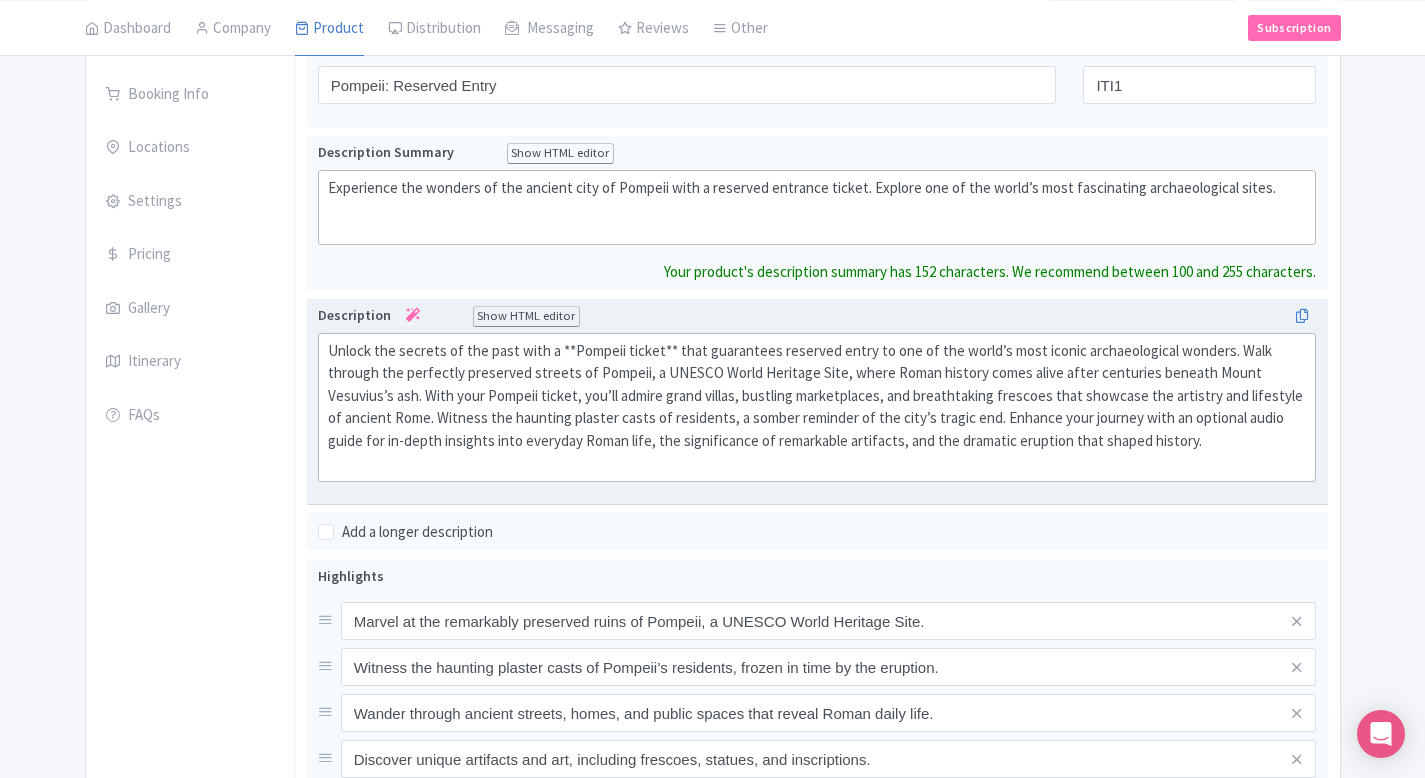 click on "Unlock the secrets of the past with a **Pompeii ticket** that guarantees reserved entry to one of the world’s most iconic archaeological wonders. Walk through the perfectly preserved streets of Pompeii, a UNESCO World Heritage Site, where Roman history comes alive after centuries beneath Mount Vesuvius’s ash. With your Pompeii ticket, you’ll admire grand villas, bustling marketplaces, and breathtaking frescoes that showcase the artistry and lifestyle of ancient Rome. Witness the haunting plaster casts of residents, a somber reminder of the city’s tragic end. Enhance your journey with an optional audio guide for in-depth insights into everyday Roman life, the significance of remarkable artifacts, and the dramatic eruption that shaped history." 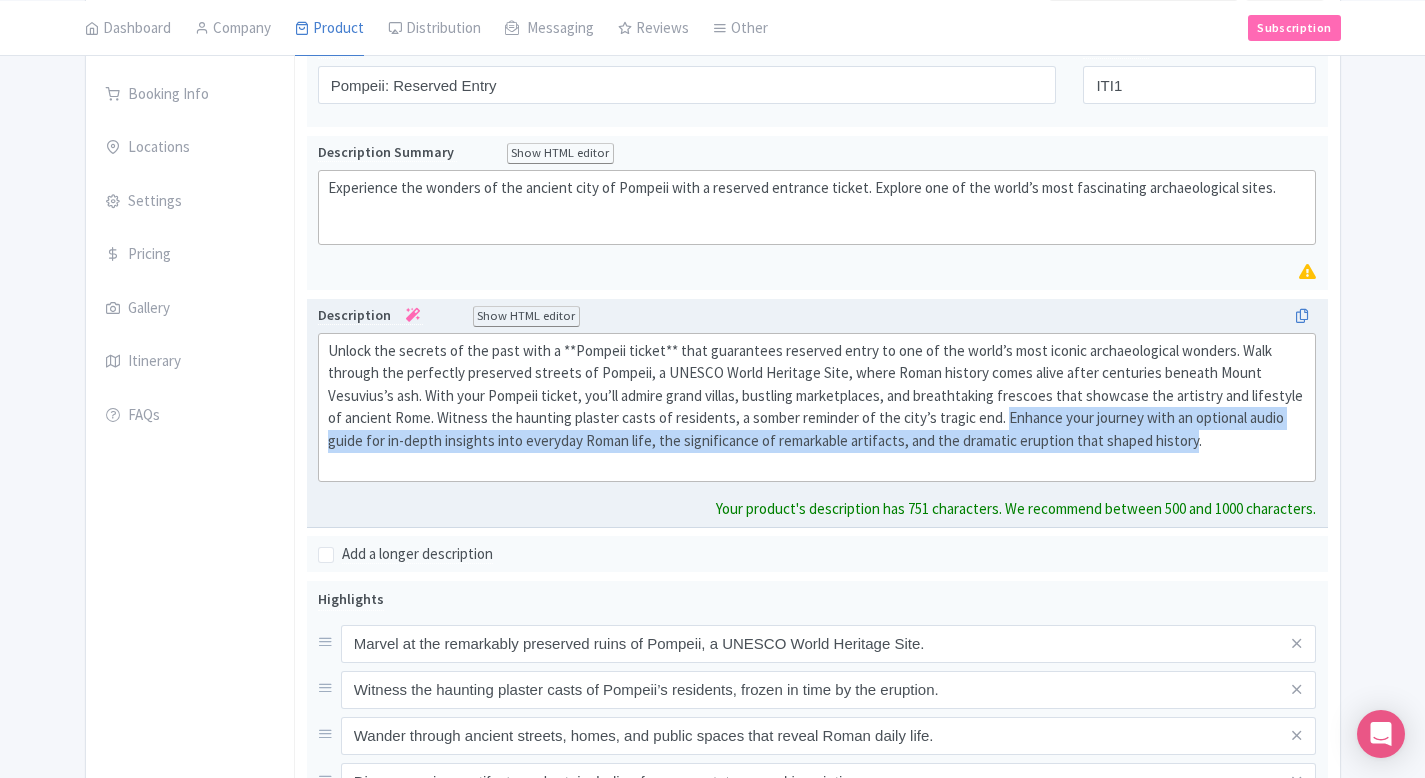 drag, startPoint x: 998, startPoint y: 421, endPoint x: 1192, endPoint y: 448, distance: 195.86986 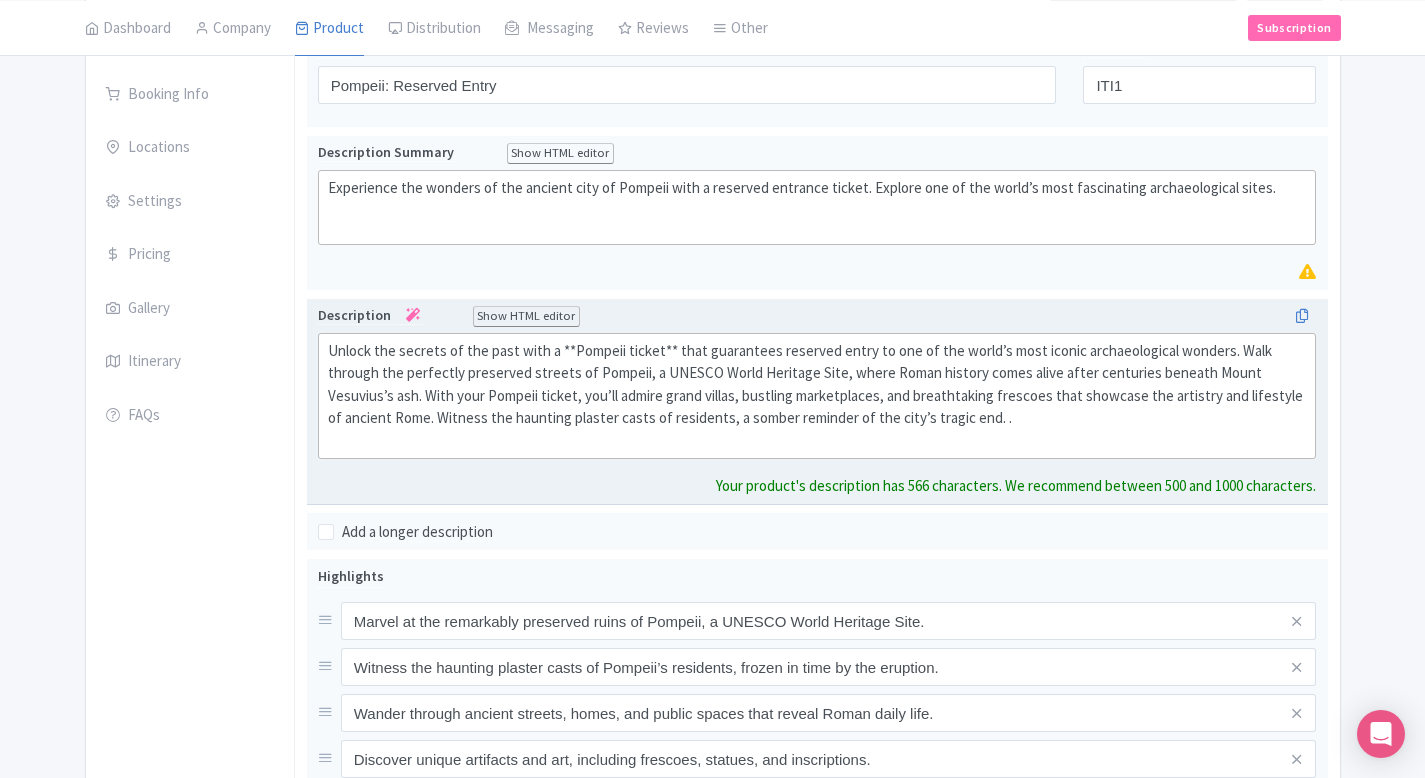 scroll, scrollTop: 291, scrollLeft: 0, axis: vertical 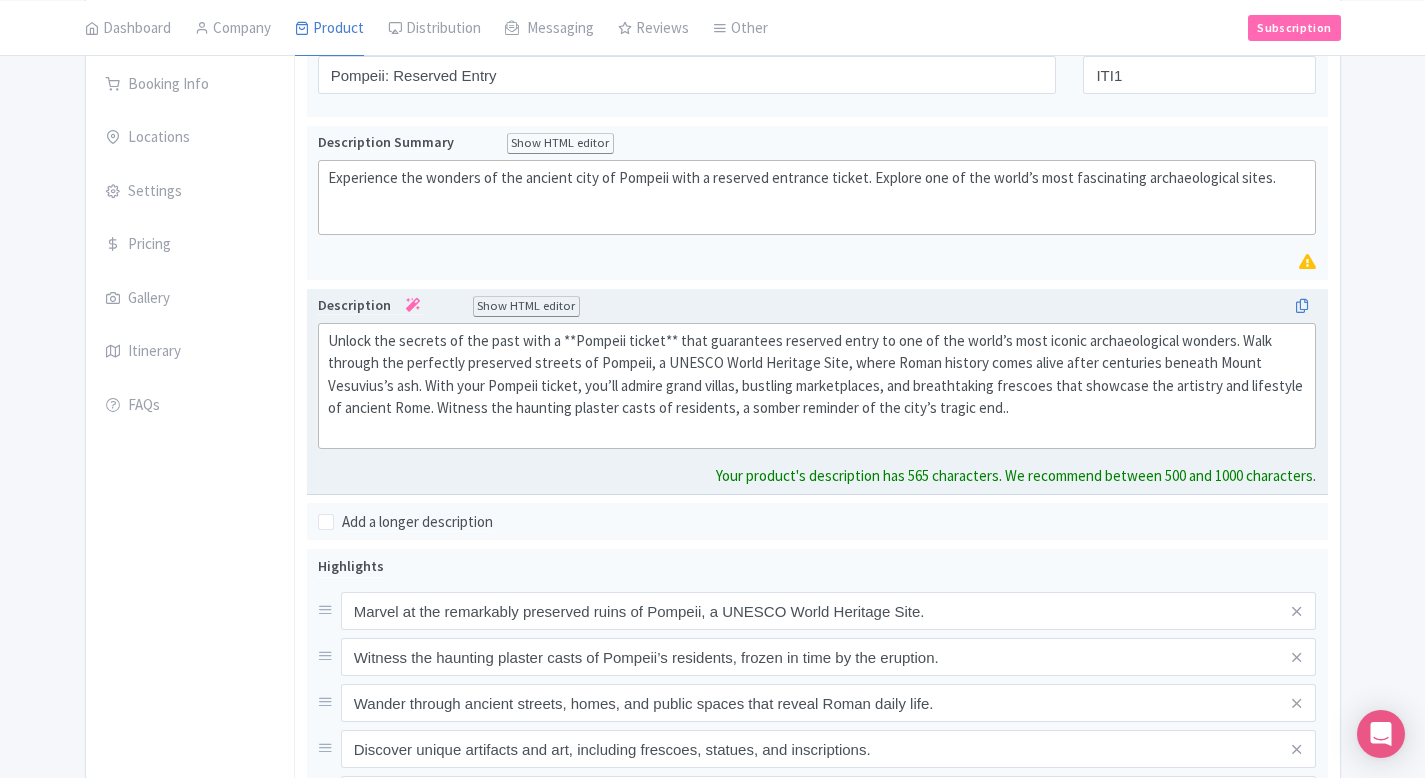 type on "<div>Unlock the secrets of the past with a **Pompeii ticket** that guarantees reserved entry to one of the world’s most iconic archaeological wonders. Walk through the perfectly preserved streets of Pompeii, a UNESCO World Heritage Site, where Roman history comes alive after centuries beneath Mount Vesuvius’s ash. With your Pompeii ticket, you’ll admire grand villas, bustling marketplaces, and breathtaking frescoes that showcase the artistry and lifestyle of ancient Rome. Witness the haunting plaster casts of residents, a somber reminder of the city’s tragic end.<br><br></div>" 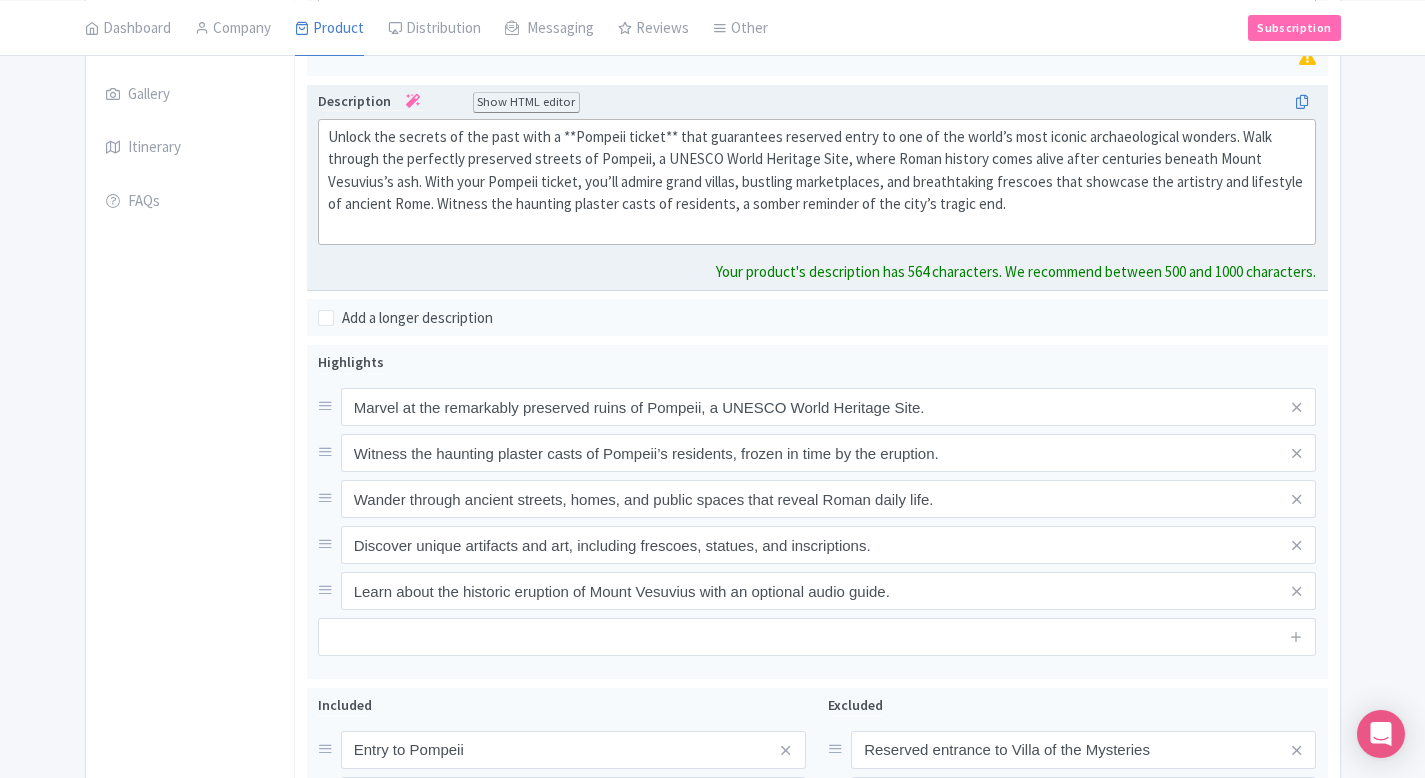 scroll, scrollTop: 529, scrollLeft: 0, axis: vertical 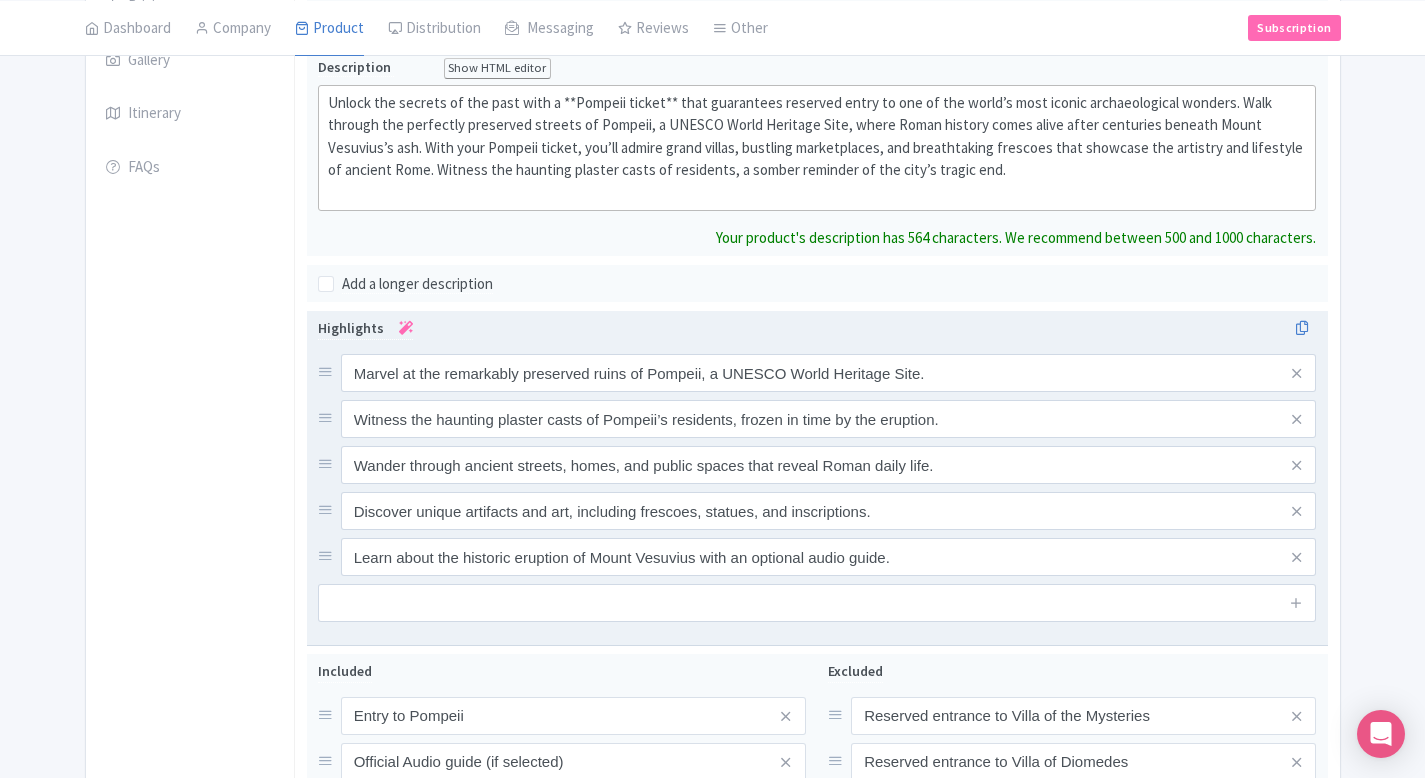 click on "Highlights
Marvel at the remarkably preserved ruins of Pompeii, a UNESCO World Heritage Site. Witness the haunting plaster casts of Pompeii’s residents, frozen in time by the eruption. Wander through ancient streets, homes, and public spaces that reveal Roman daily life. Discover unique artifacts and art, including frescoes, statues, and inscriptions. Learn about the historic eruption of Mount Vesuvius with an optional audio guide." at bounding box center [817, 469] 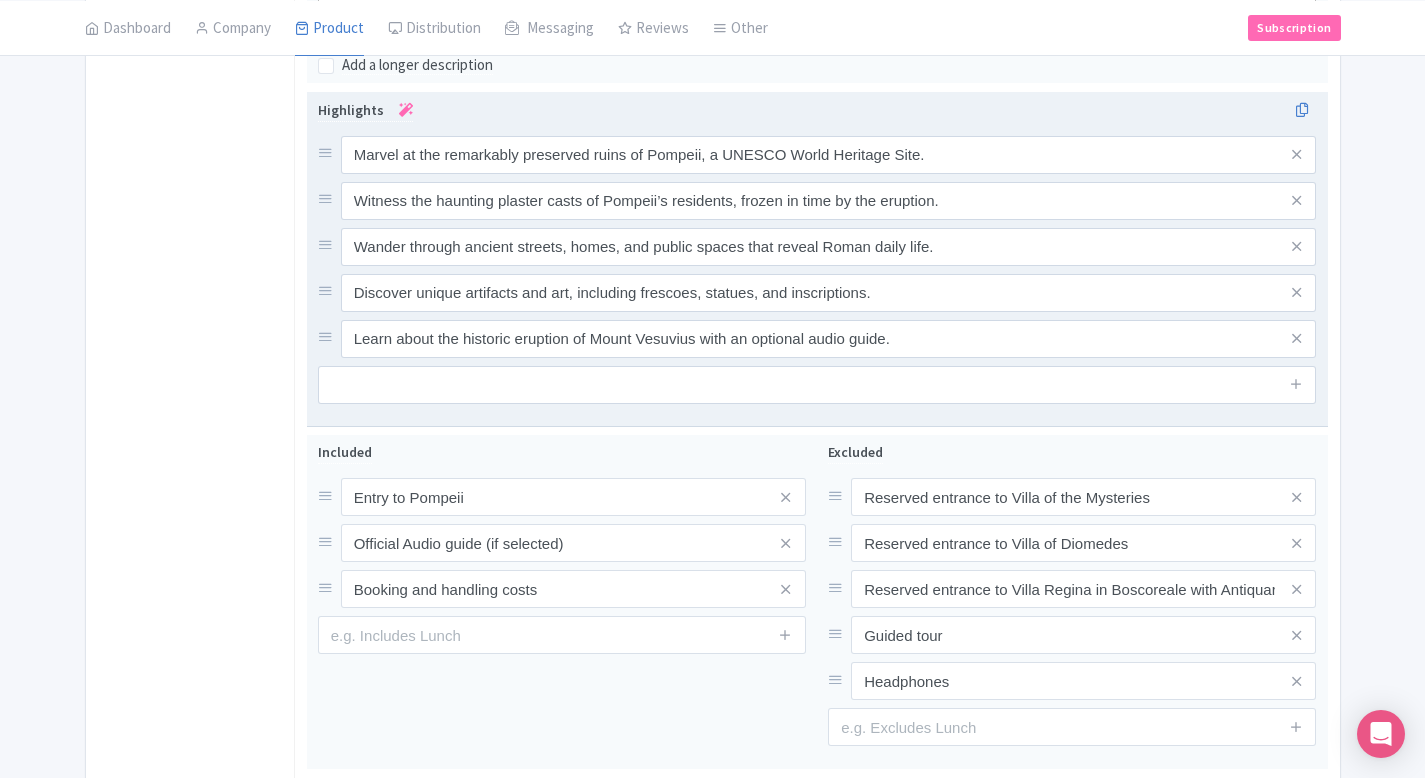 scroll, scrollTop: 738, scrollLeft: 0, axis: vertical 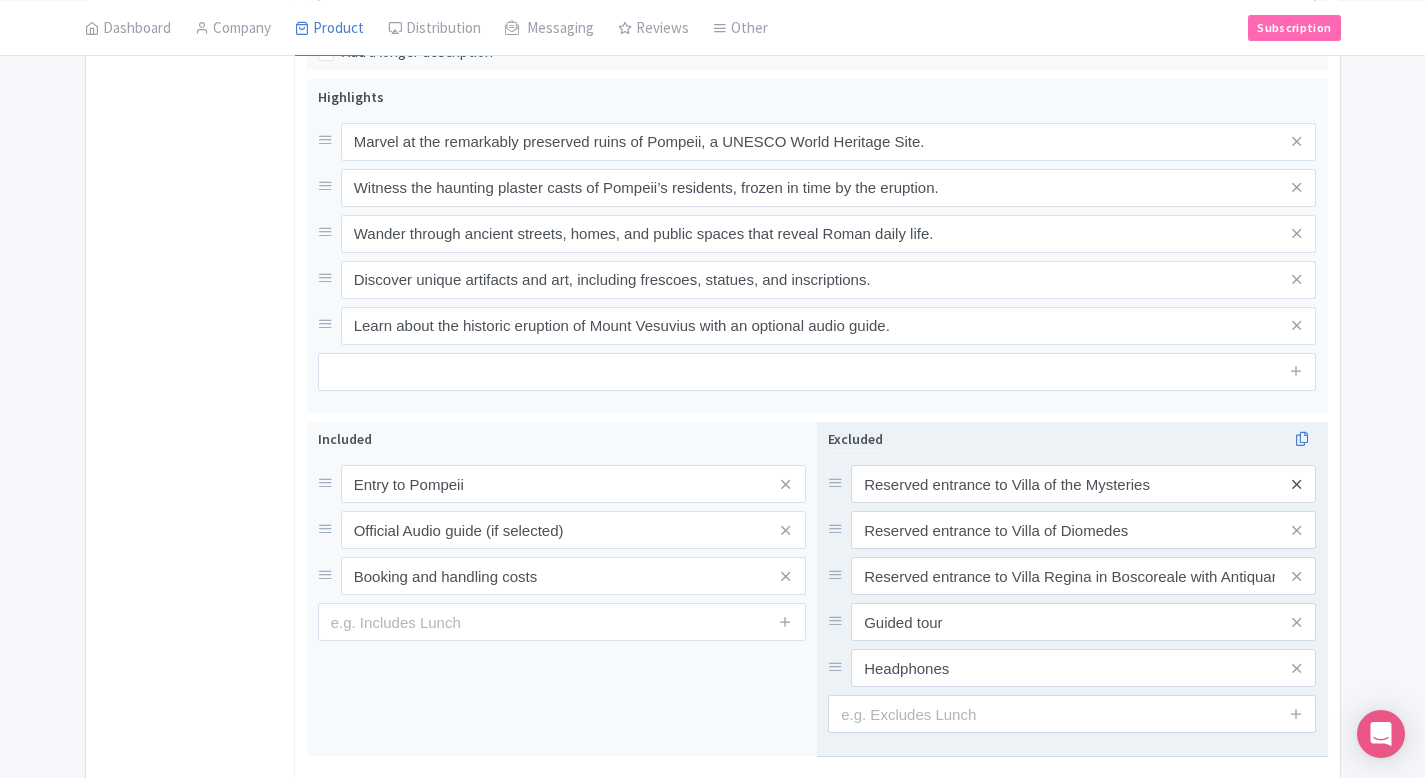 click at bounding box center [1296, 484] 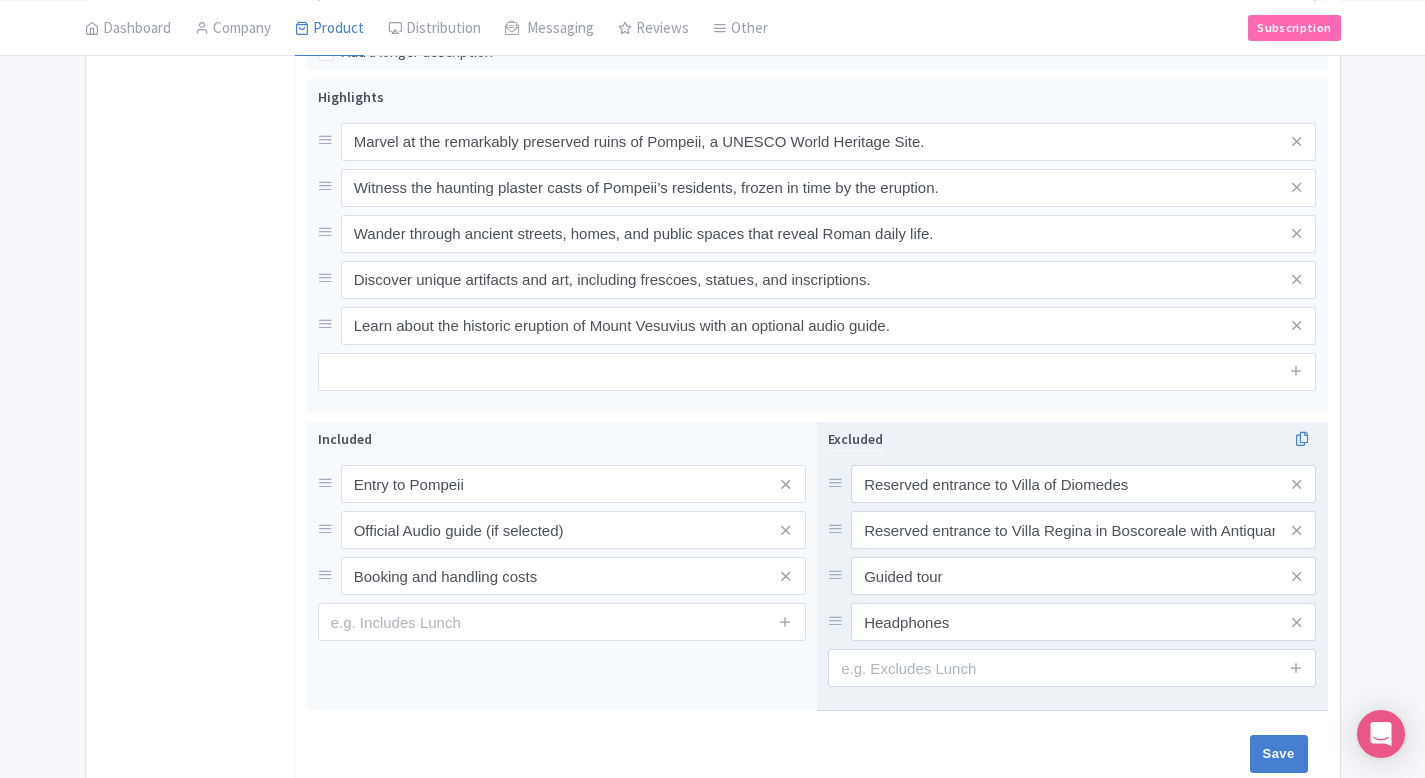 click at bounding box center [1296, 484] 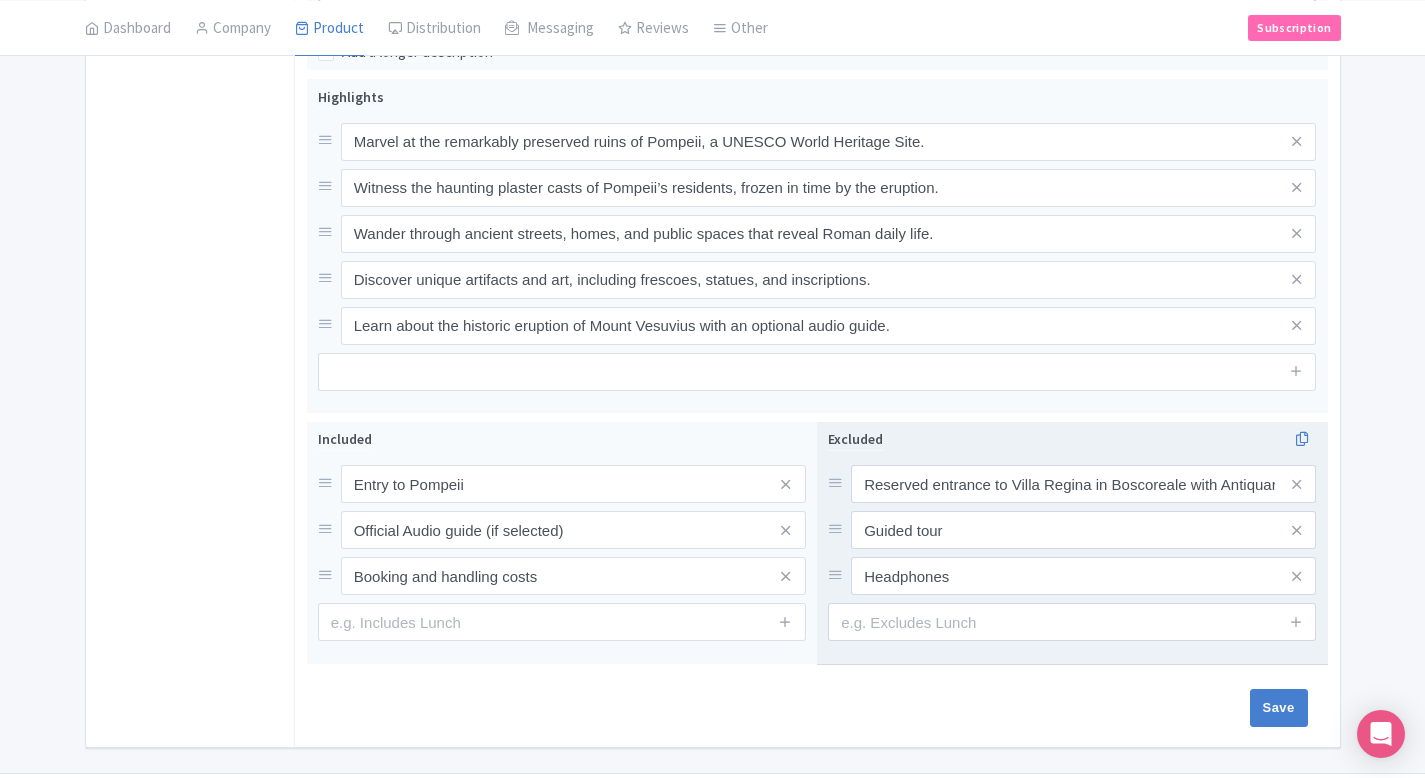 click at bounding box center (1296, 484) 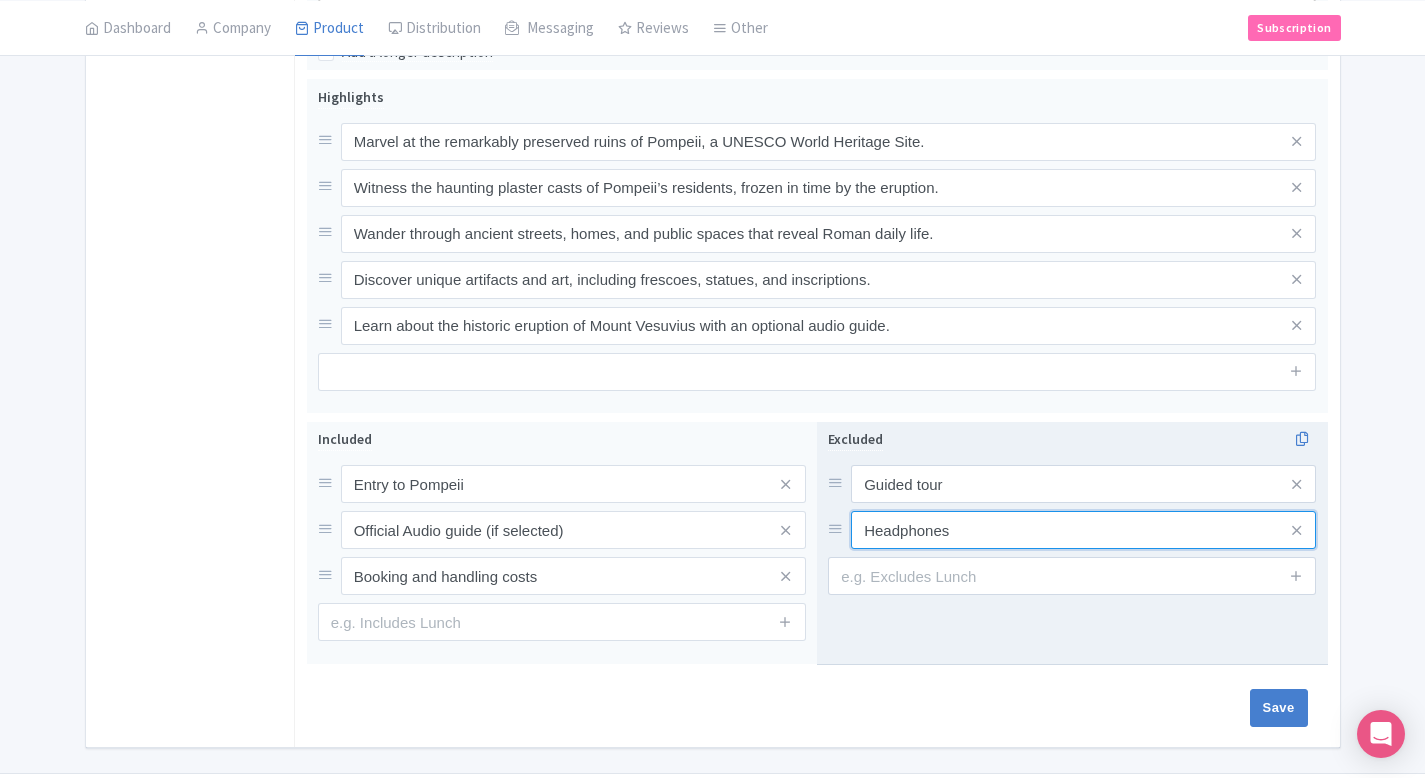 click on "Headphones" at bounding box center (1083, 484) 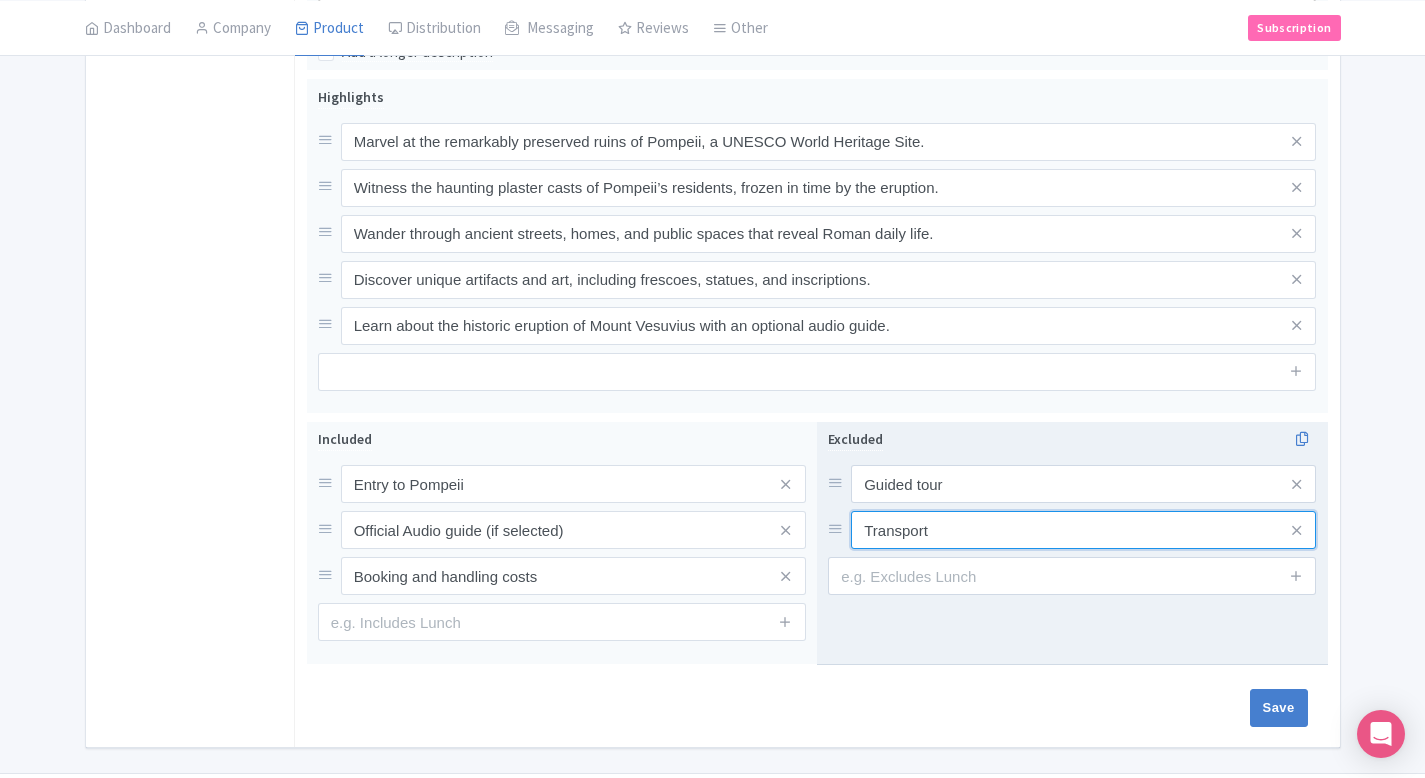 type on "Transport" 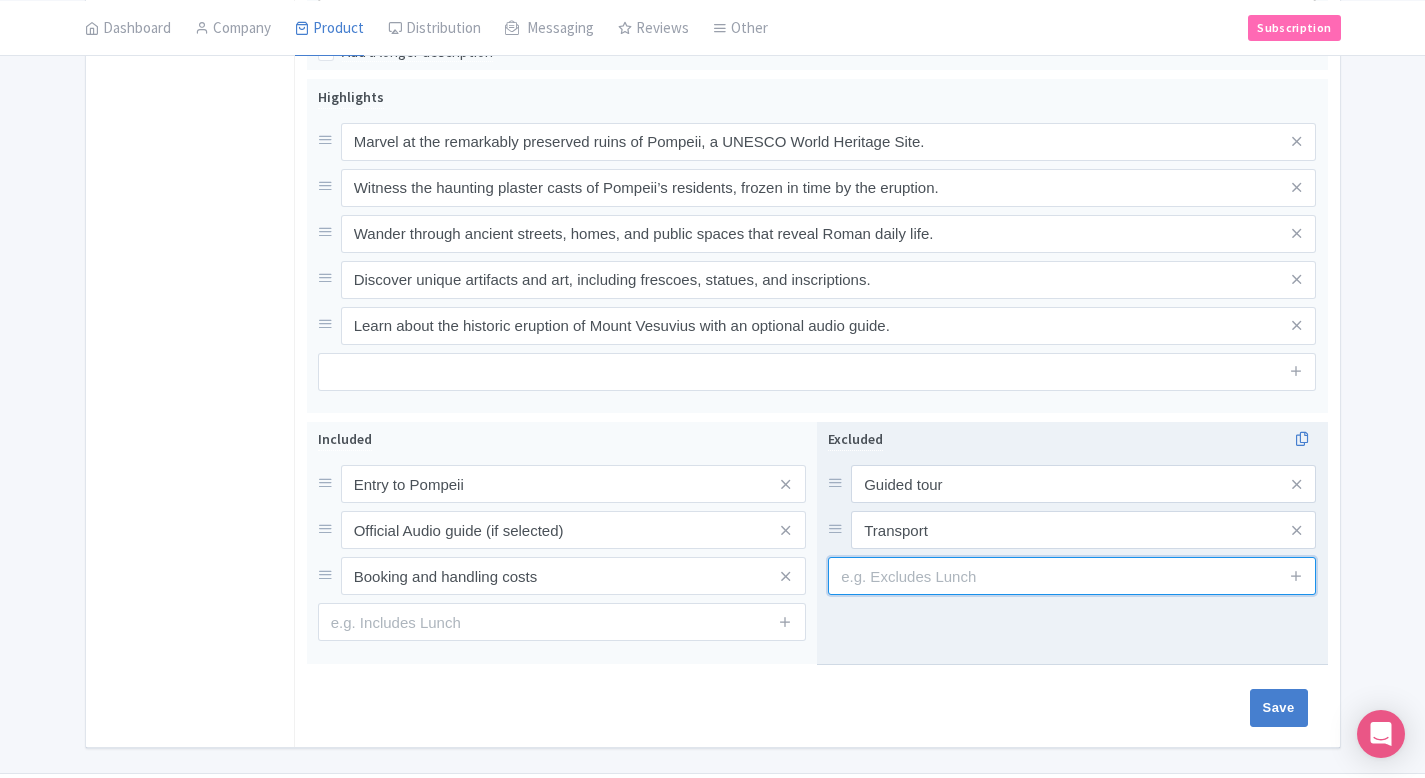 click at bounding box center (1072, 576) 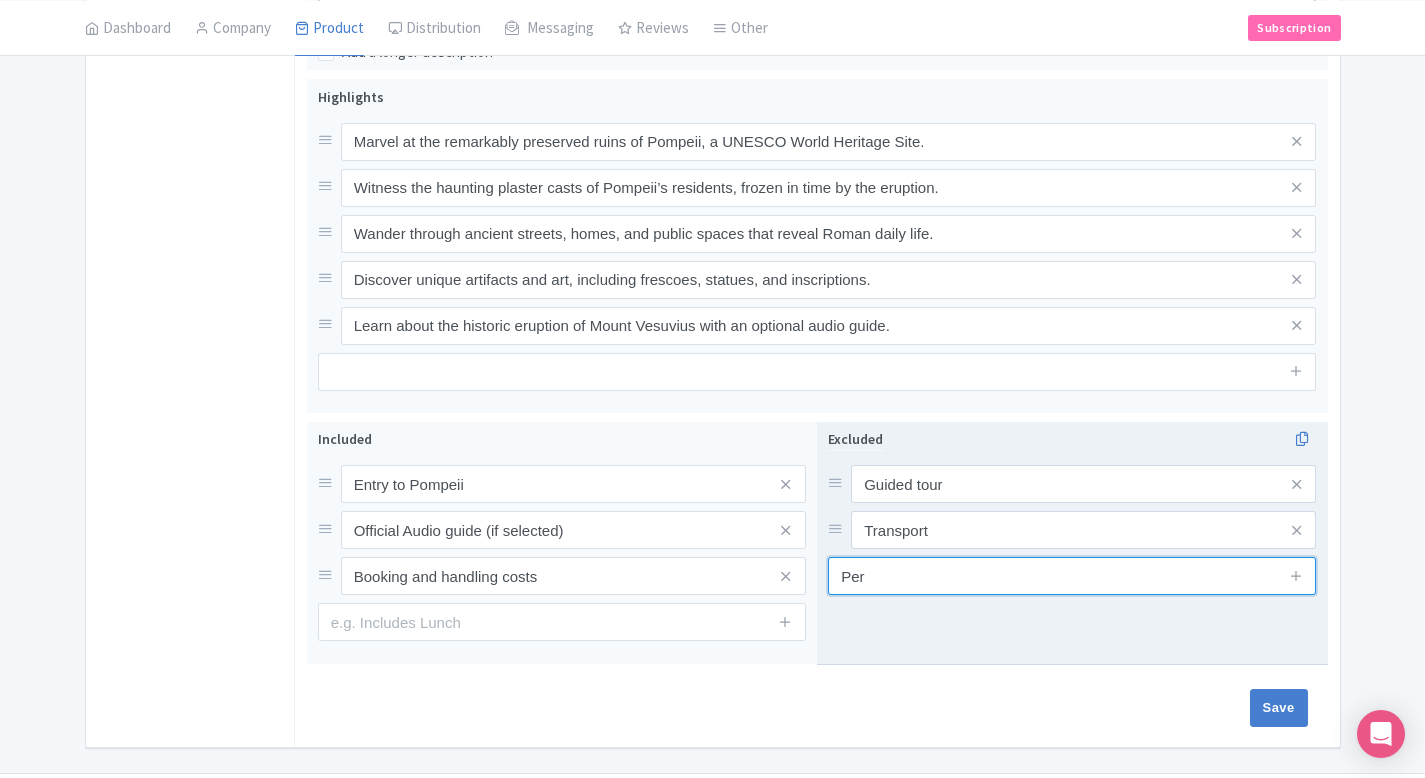 type on "Personal expenses" 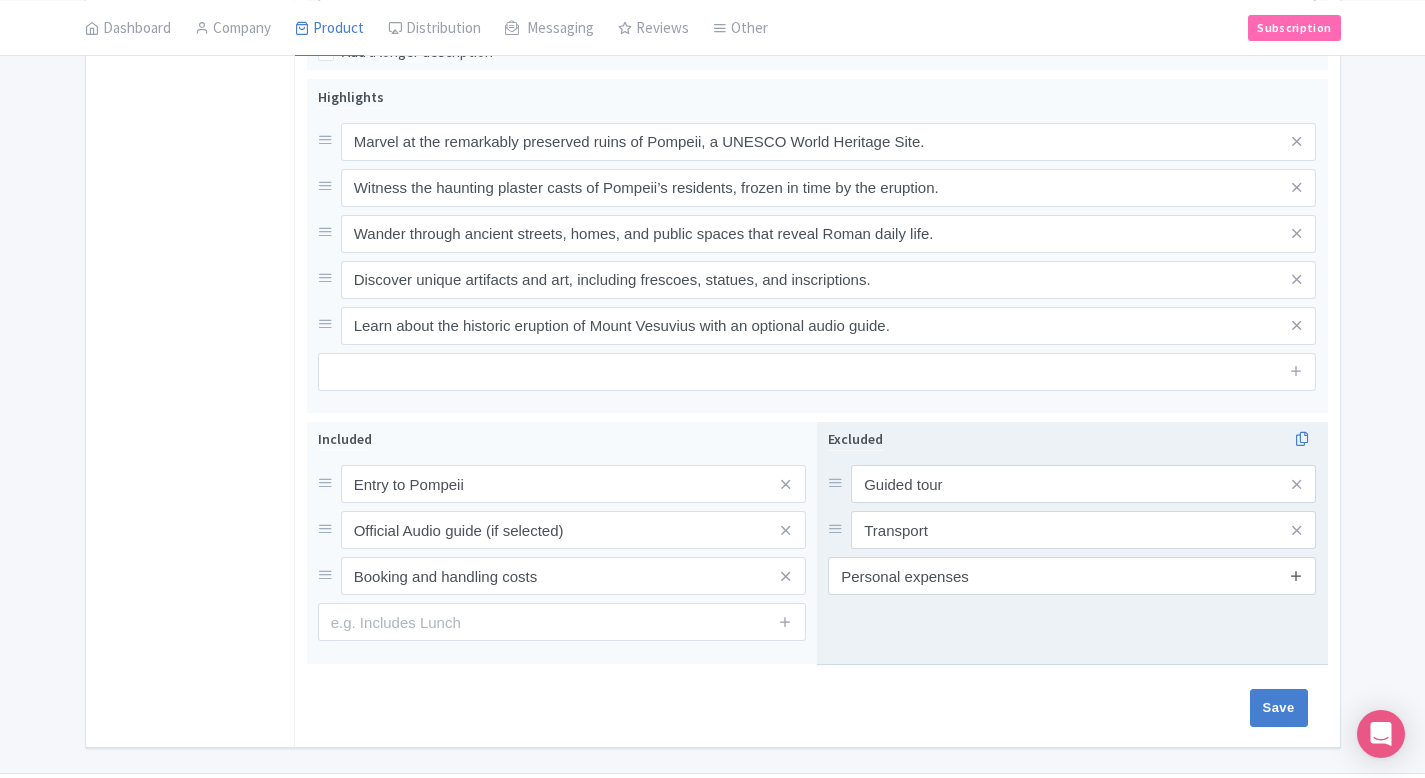 click at bounding box center [1296, 575] 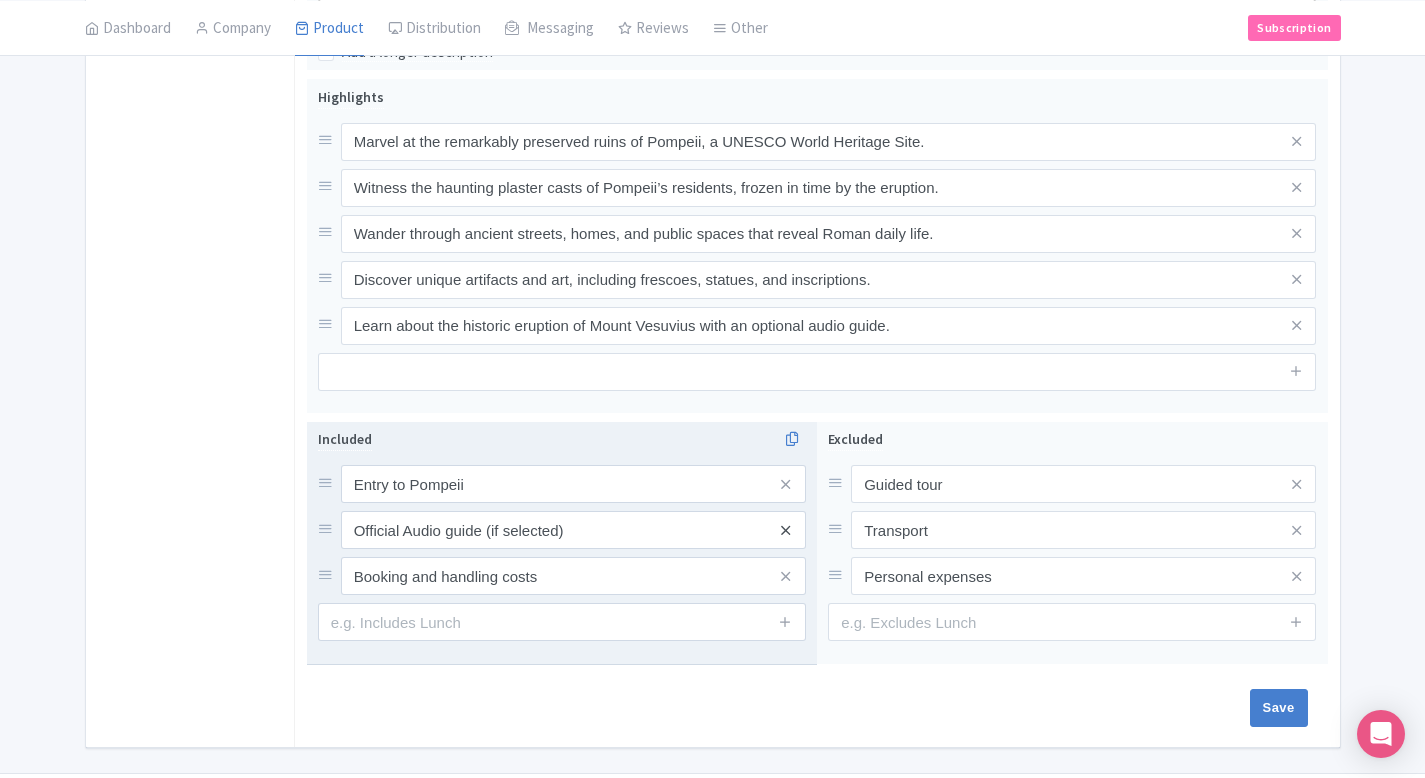 click at bounding box center (785, 530) 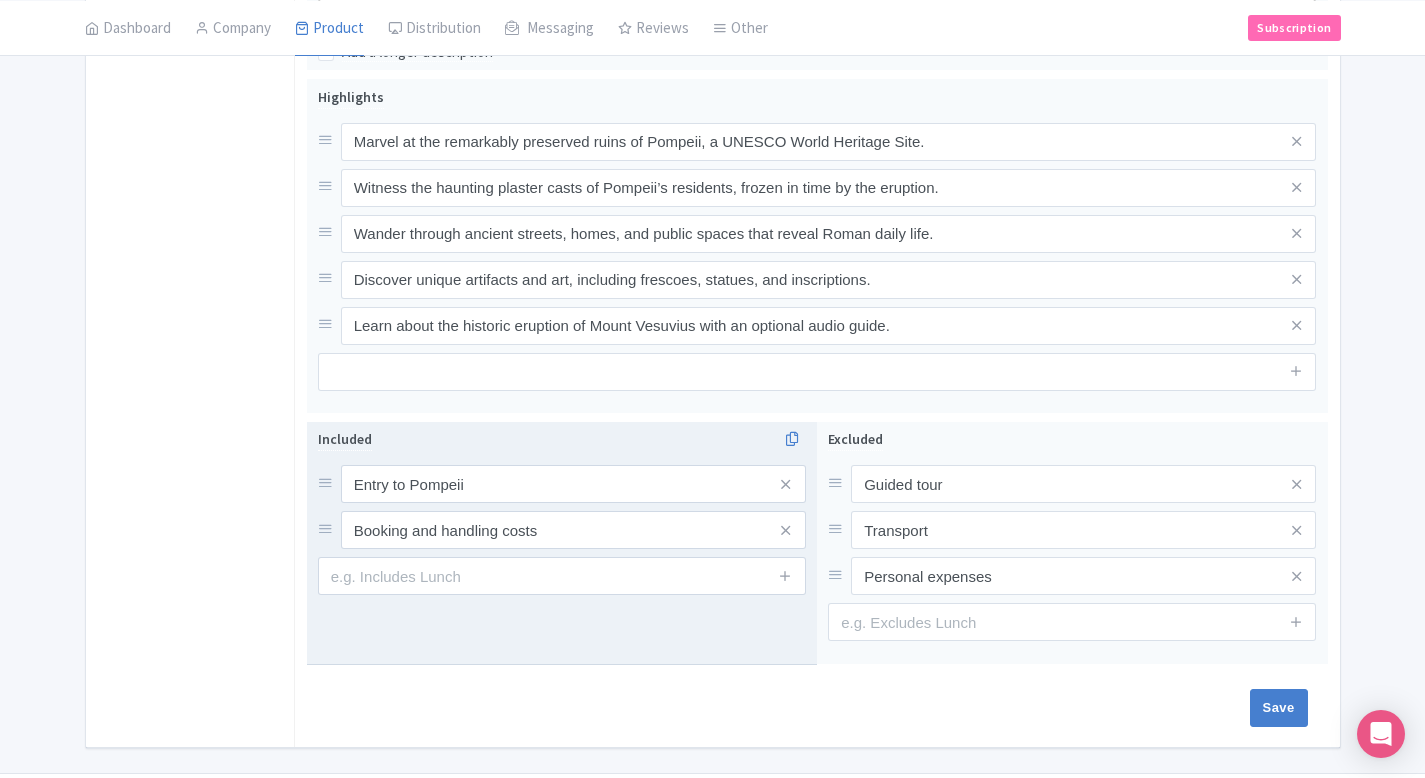 click at bounding box center [785, 530] 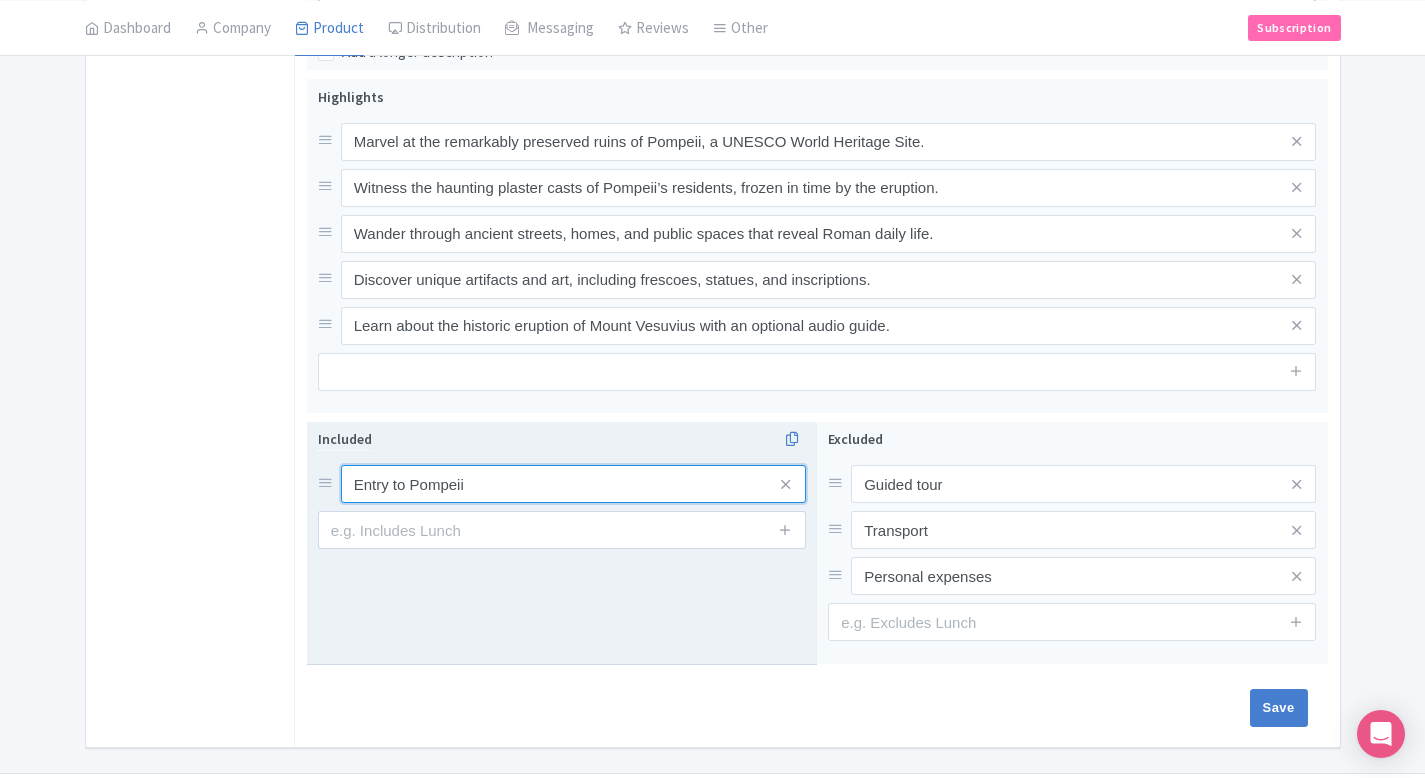 drag, startPoint x: 363, startPoint y: 490, endPoint x: 325, endPoint y: 490, distance: 38 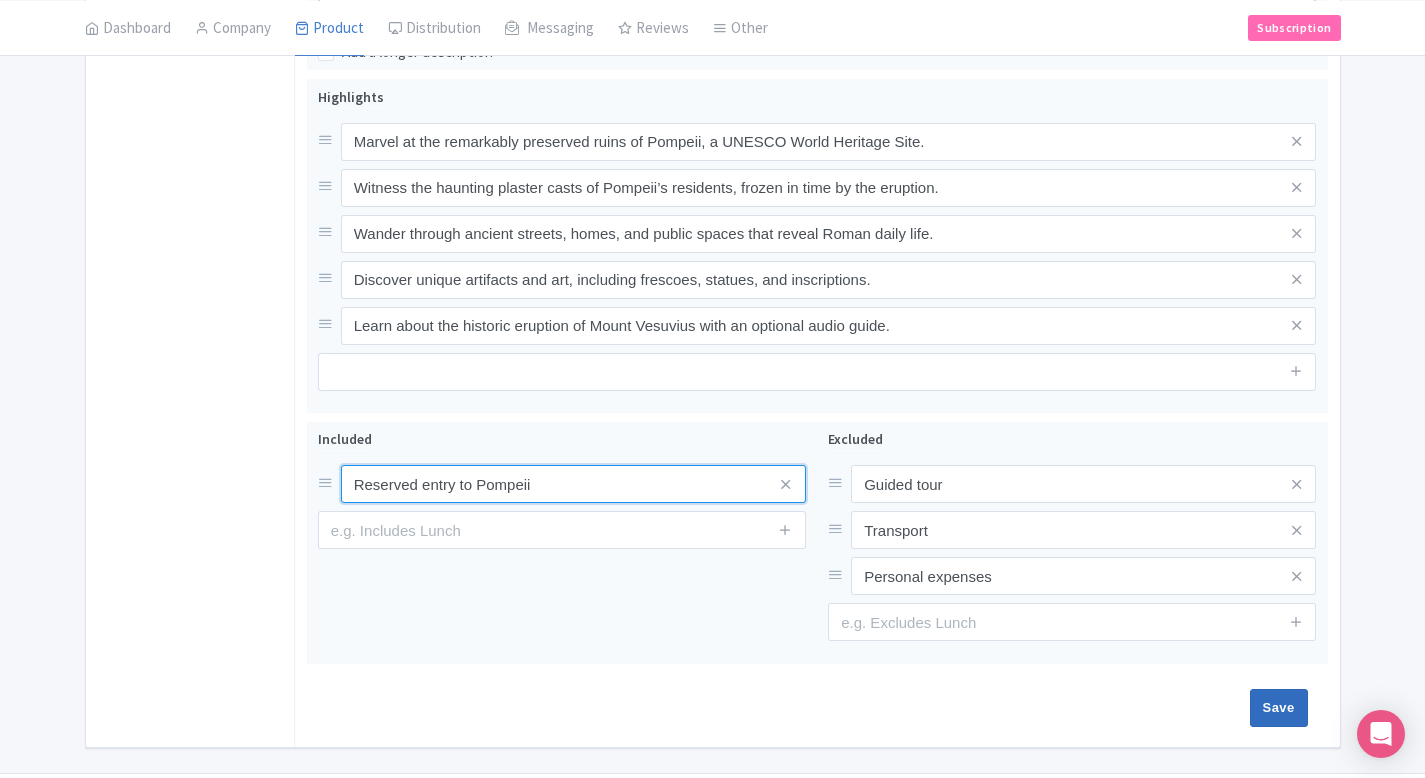type on "Reserved entry to Pompeii" 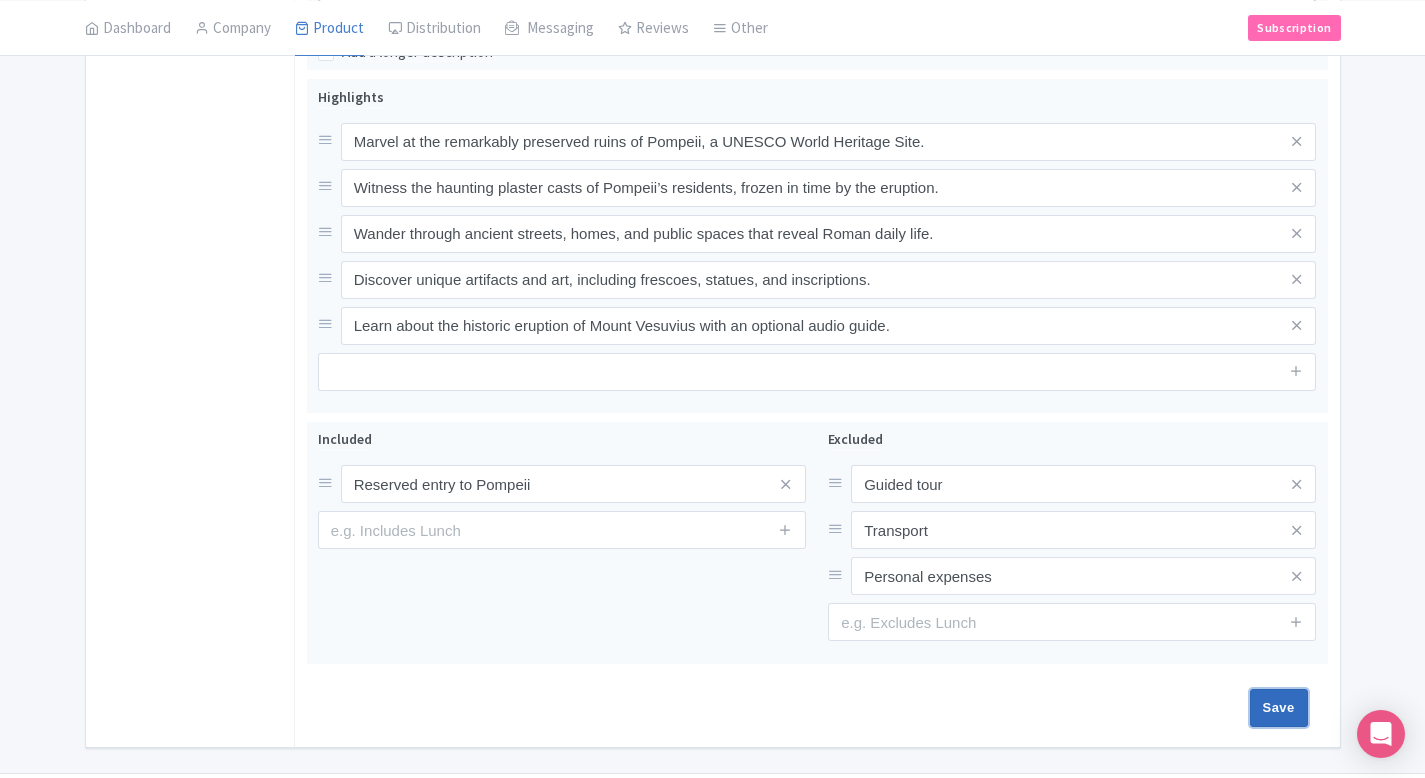 click on "Save" at bounding box center (1279, 708) 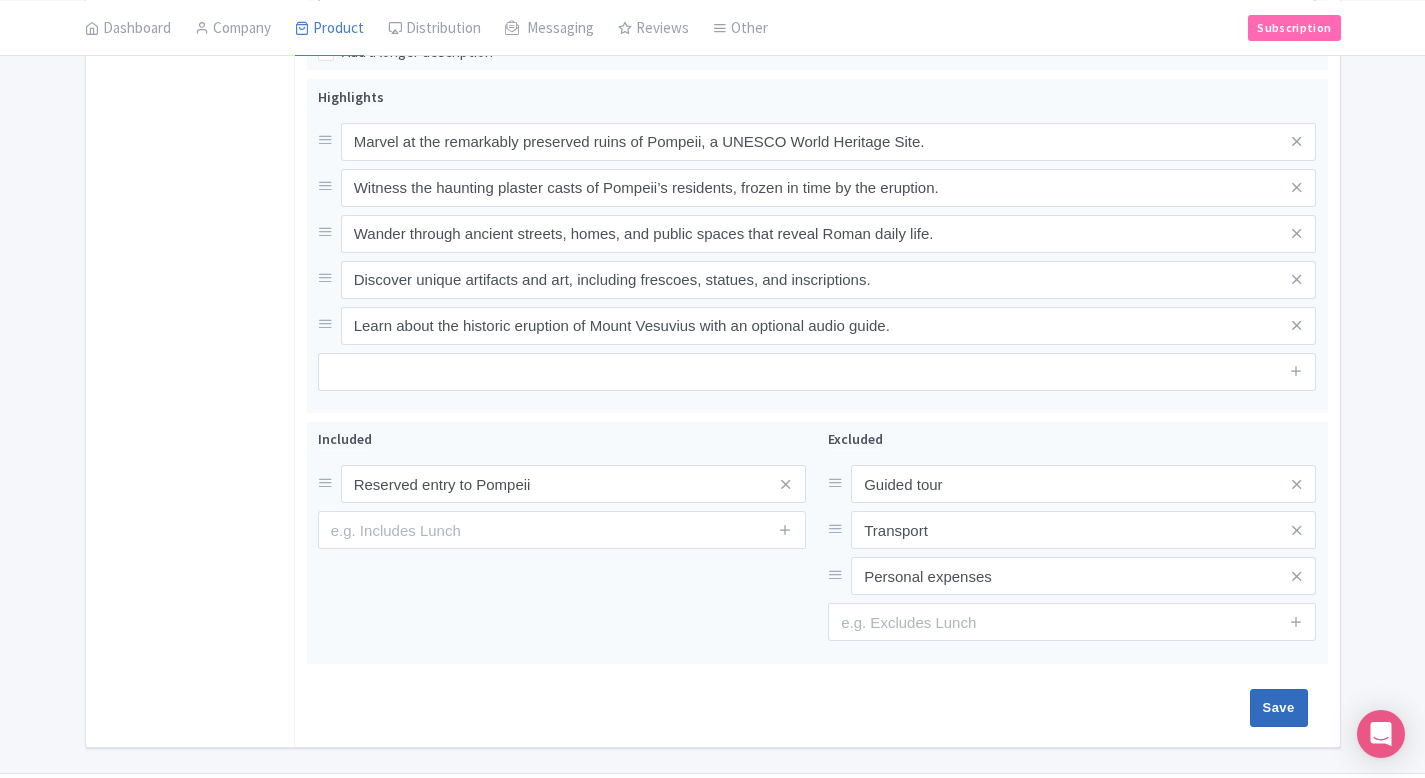 type on "Saving..." 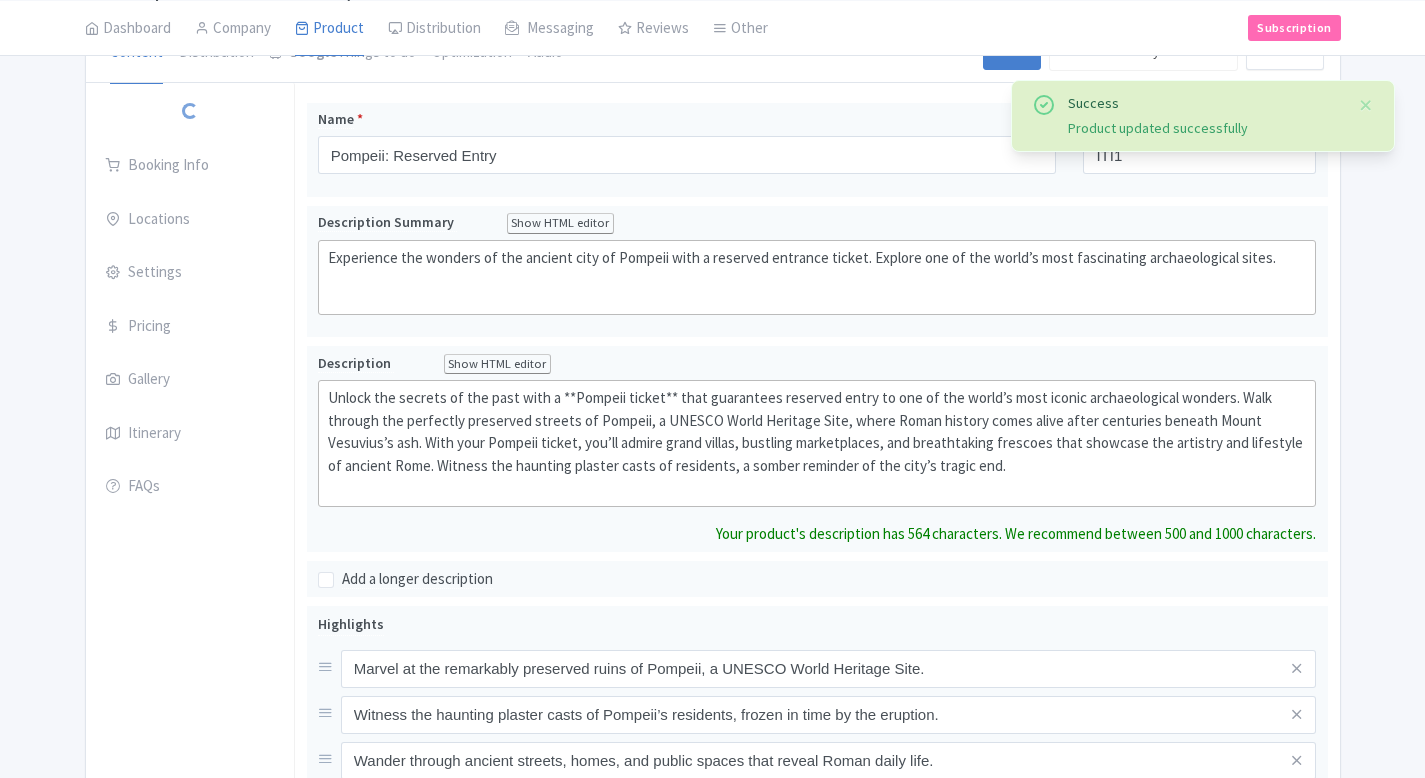 scroll, scrollTop: 0, scrollLeft: 0, axis: both 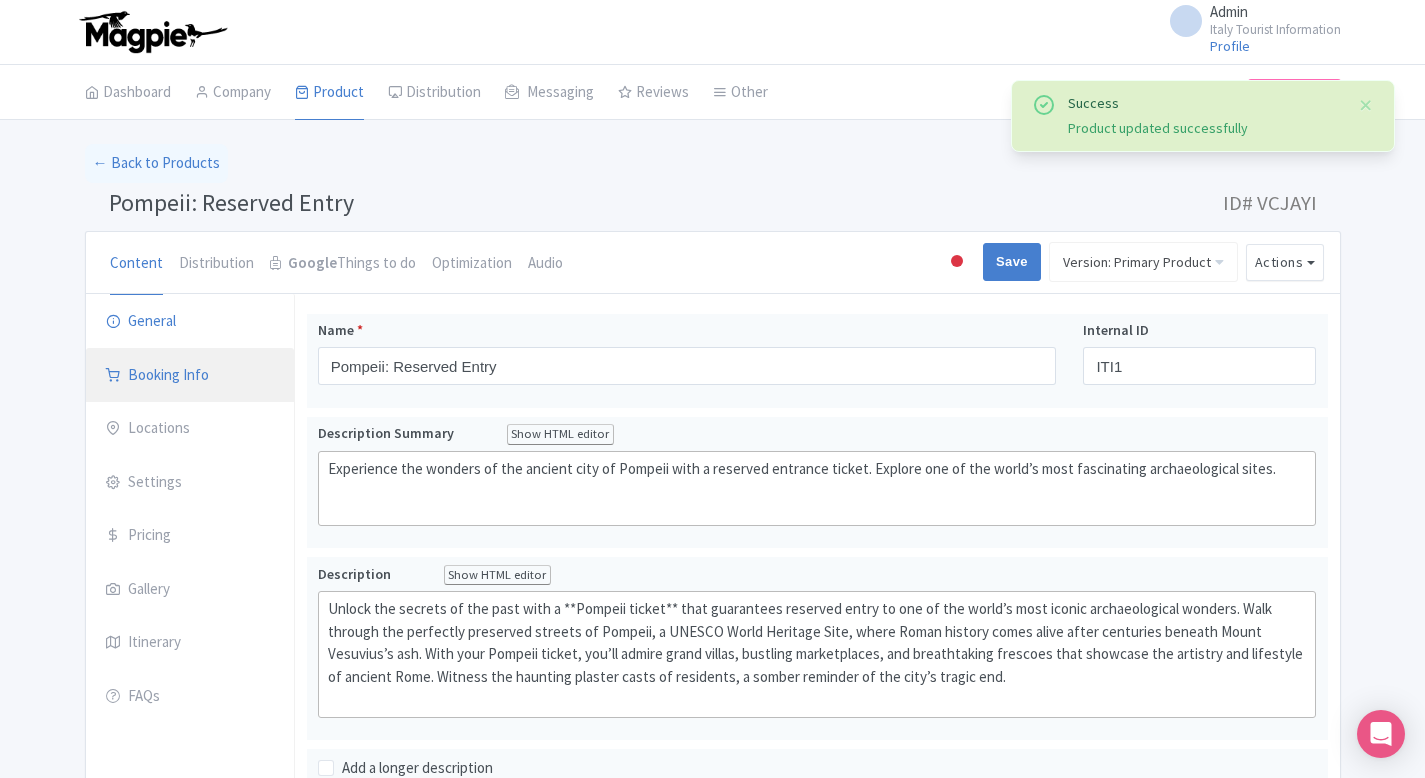 click on "Booking Info" at bounding box center (190, 376) 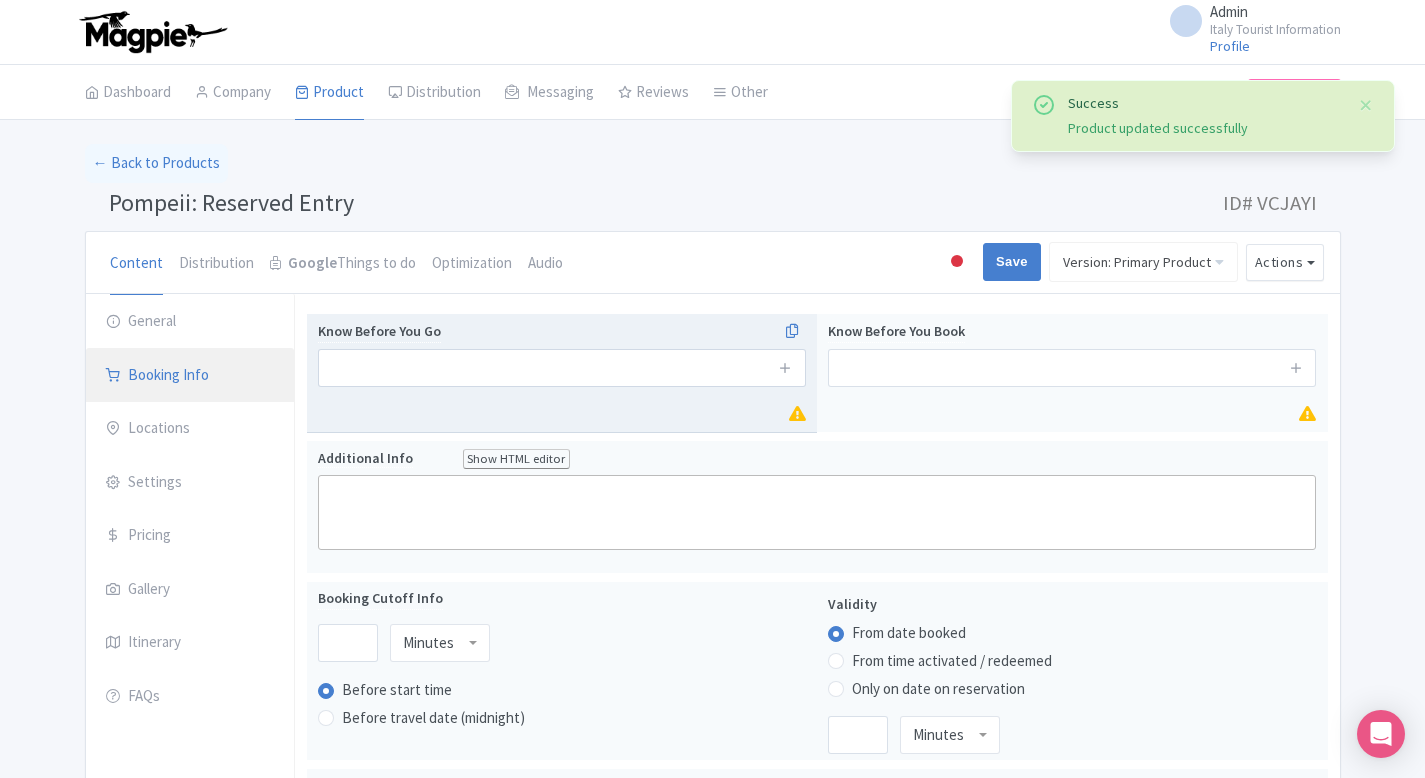 scroll, scrollTop: 42, scrollLeft: 0, axis: vertical 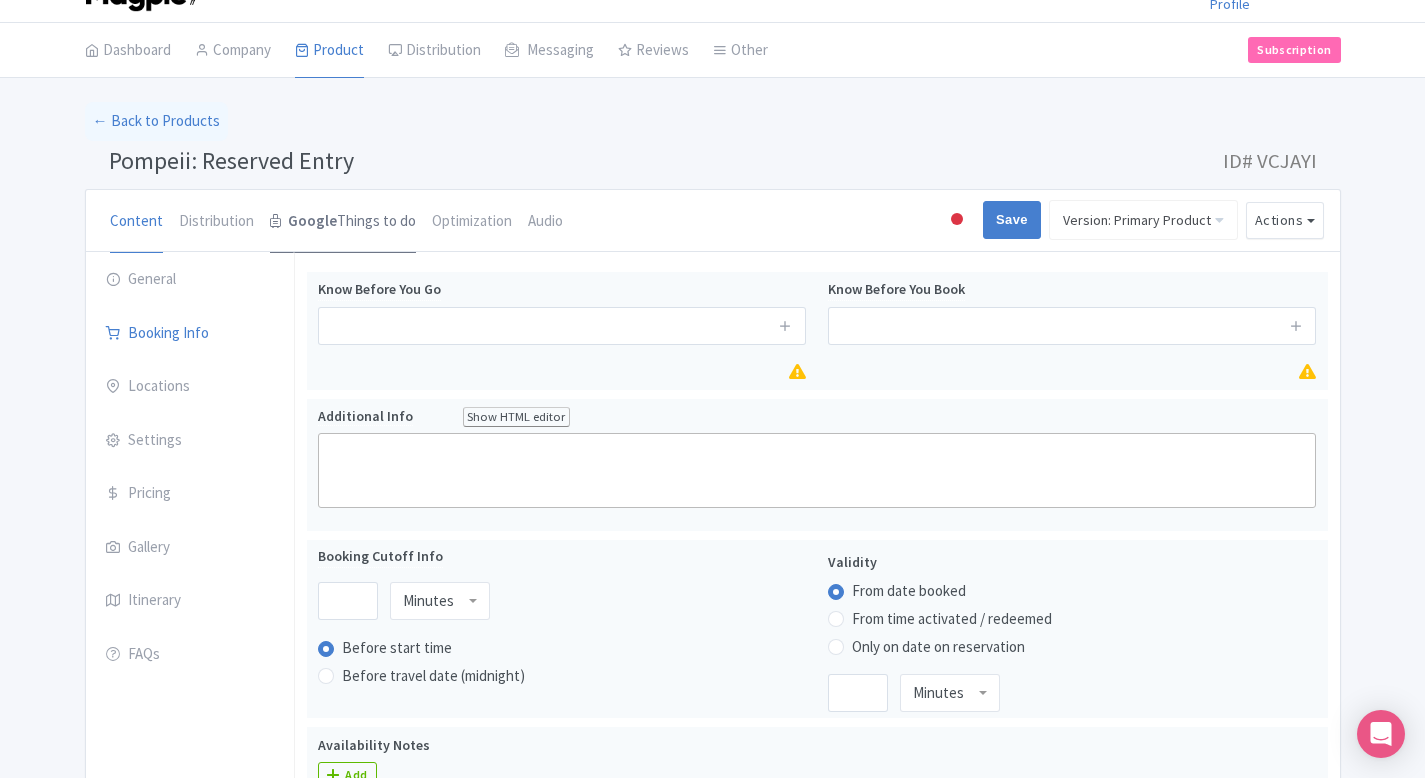 click on "Google" at bounding box center (312, 221) 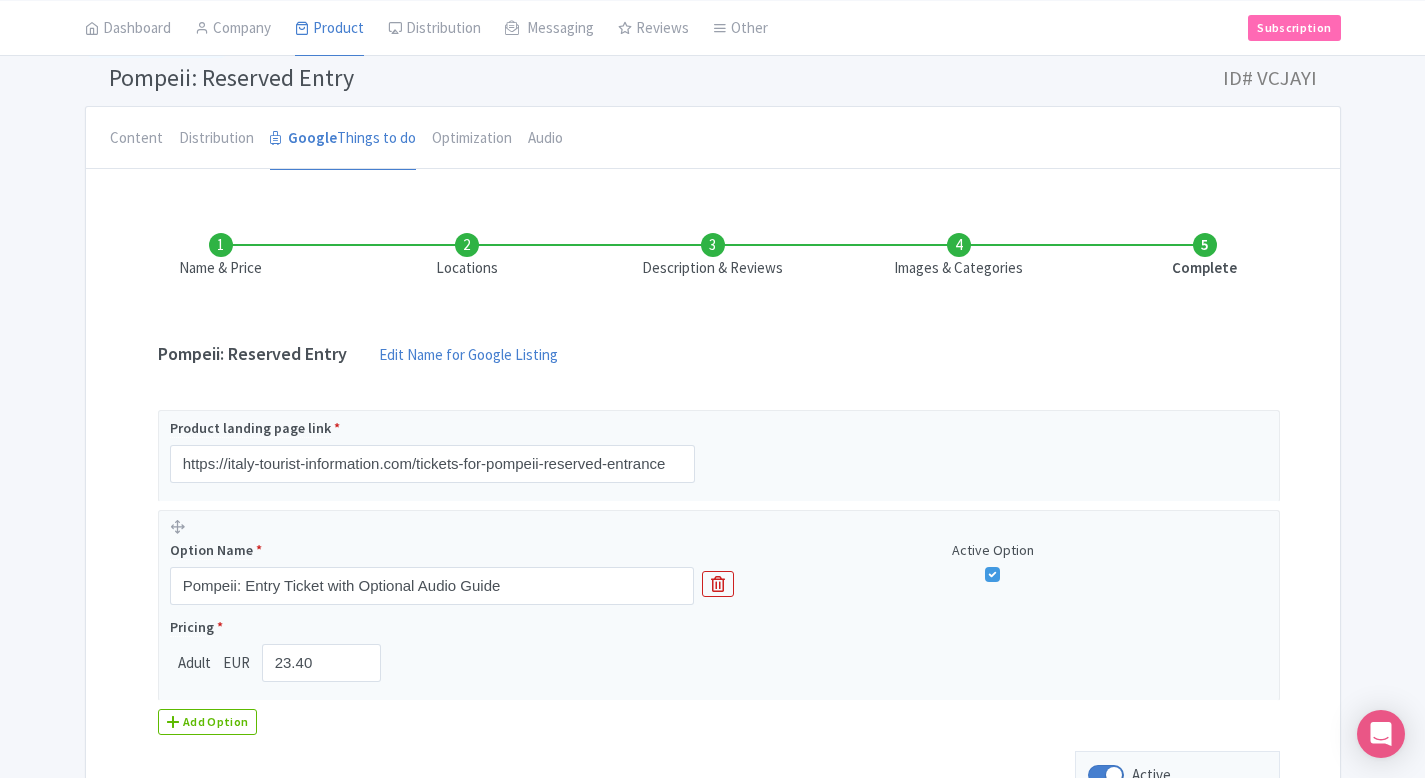 scroll, scrollTop: 320, scrollLeft: 0, axis: vertical 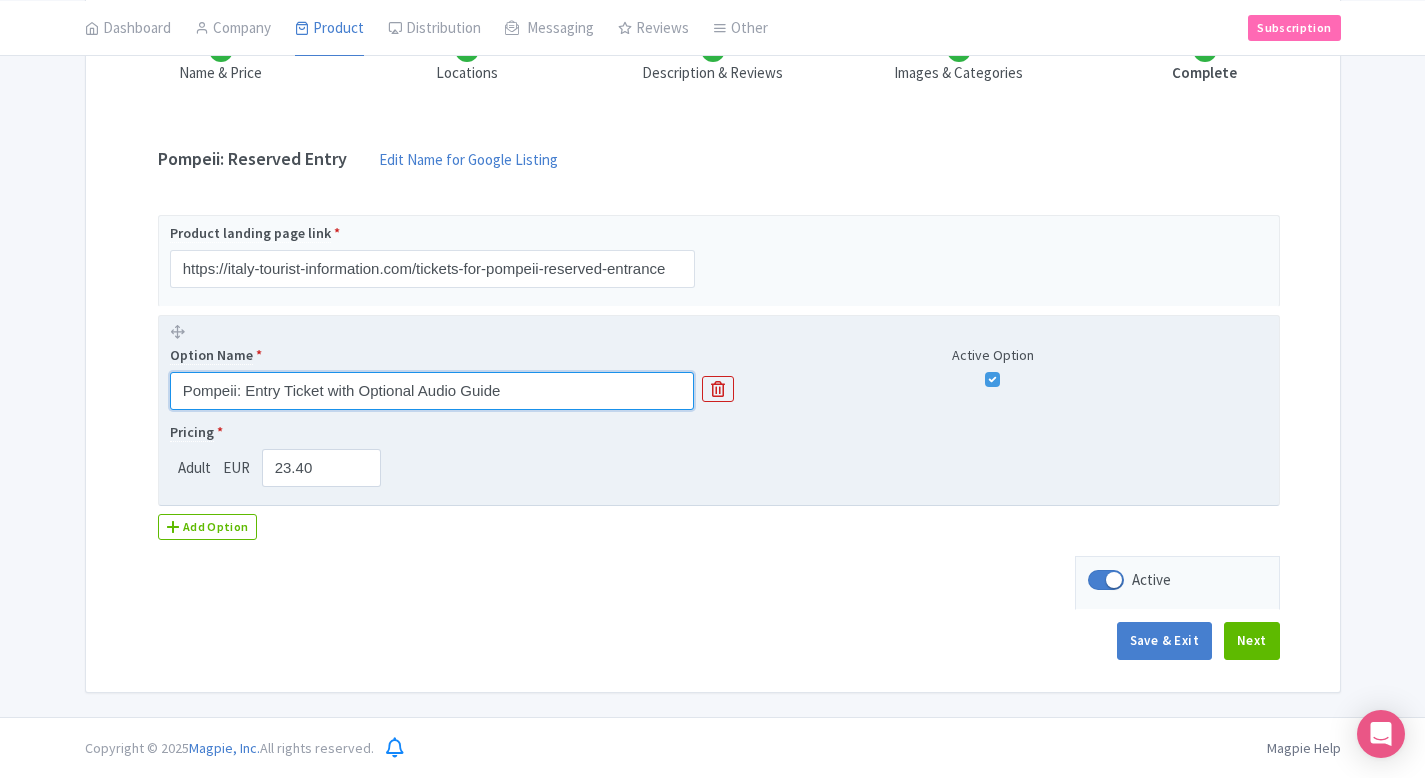 click on "Pompeii: Entry Ticket with Optional Audio Guide" at bounding box center [432, 391] 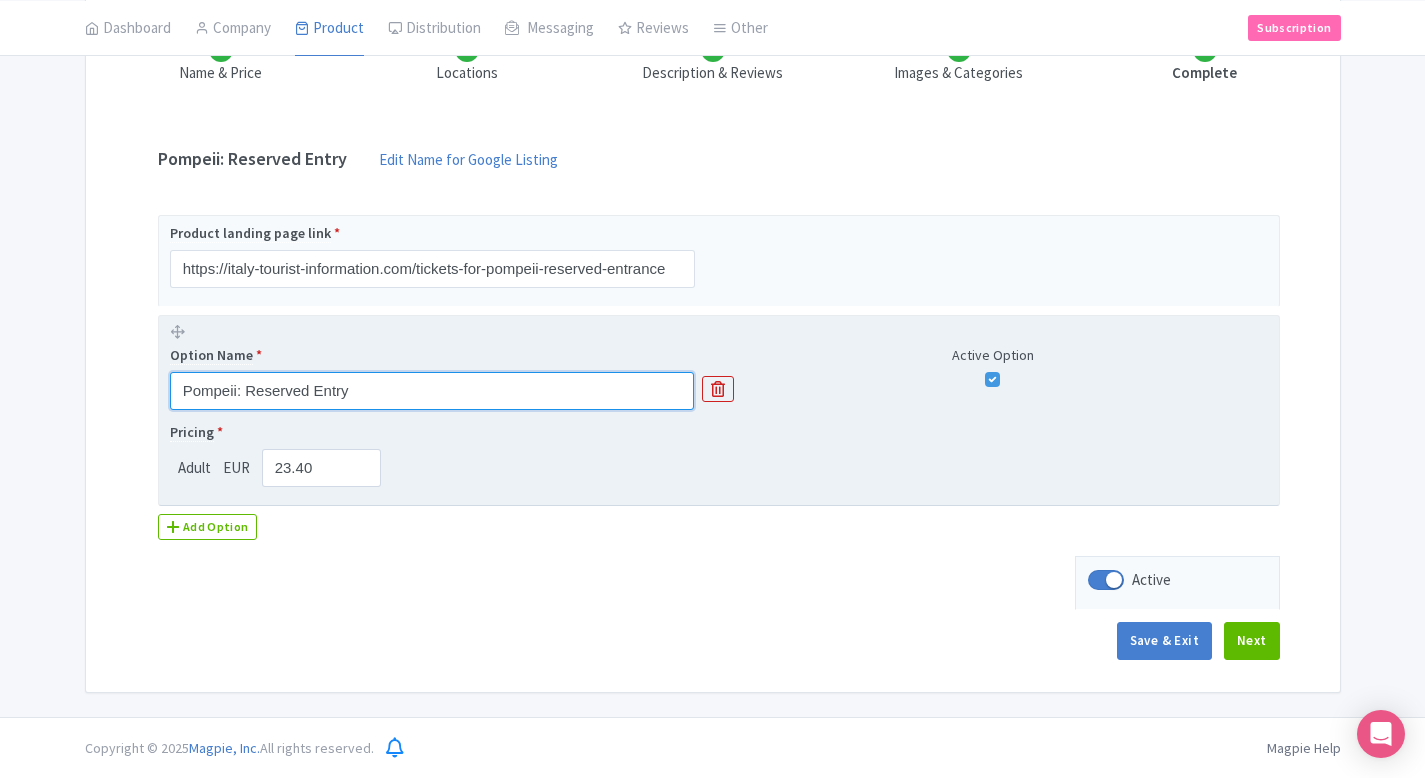 type on "Pompeii: Reserved Entry" 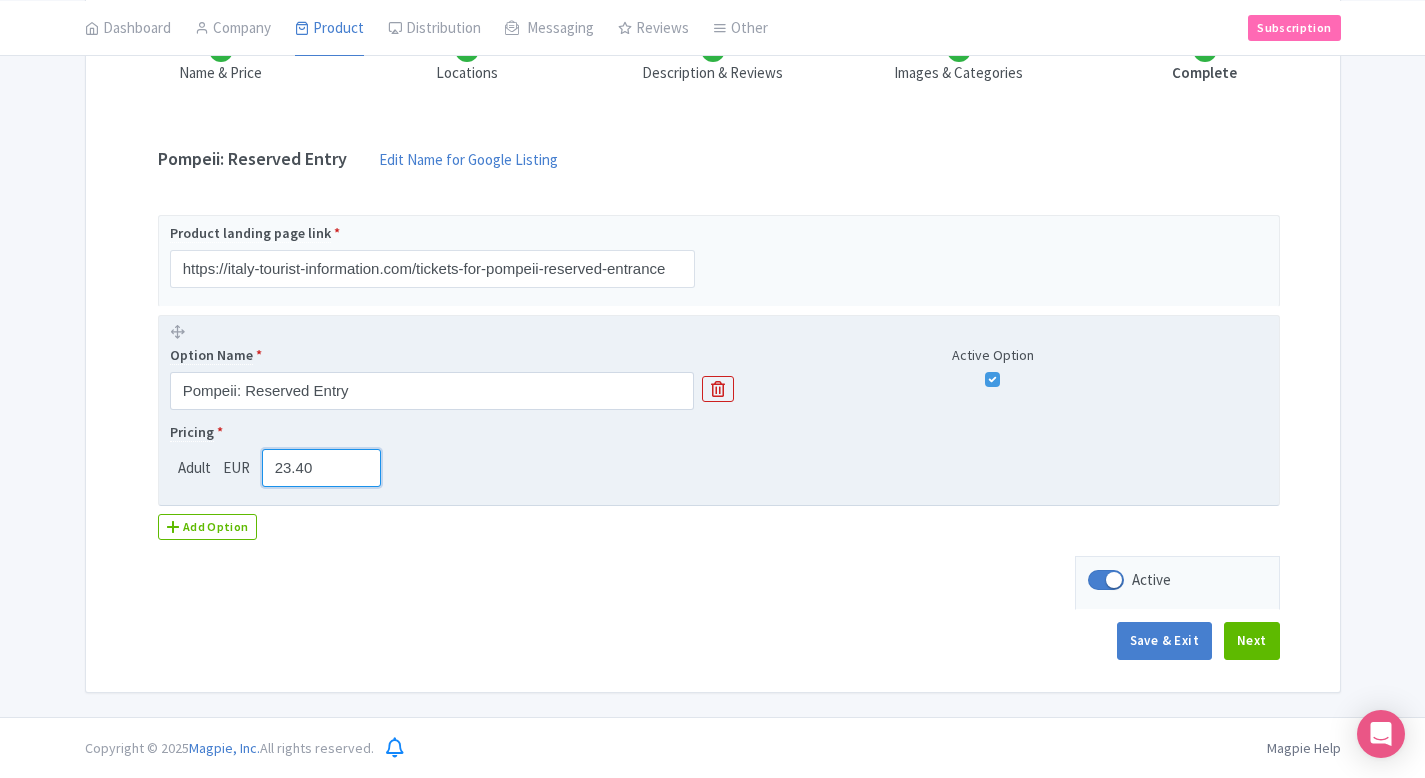 click on "23.40" at bounding box center [322, 468] 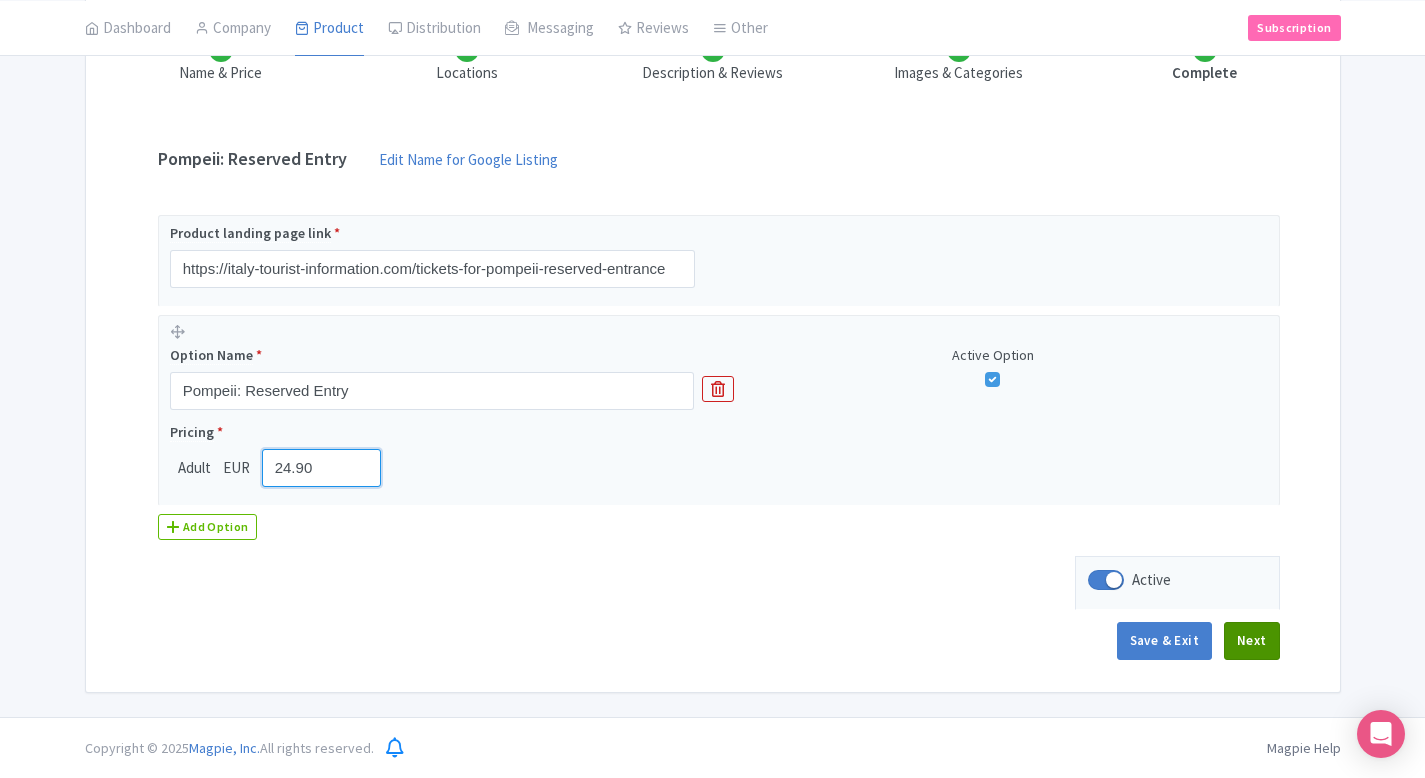 type on "24.90" 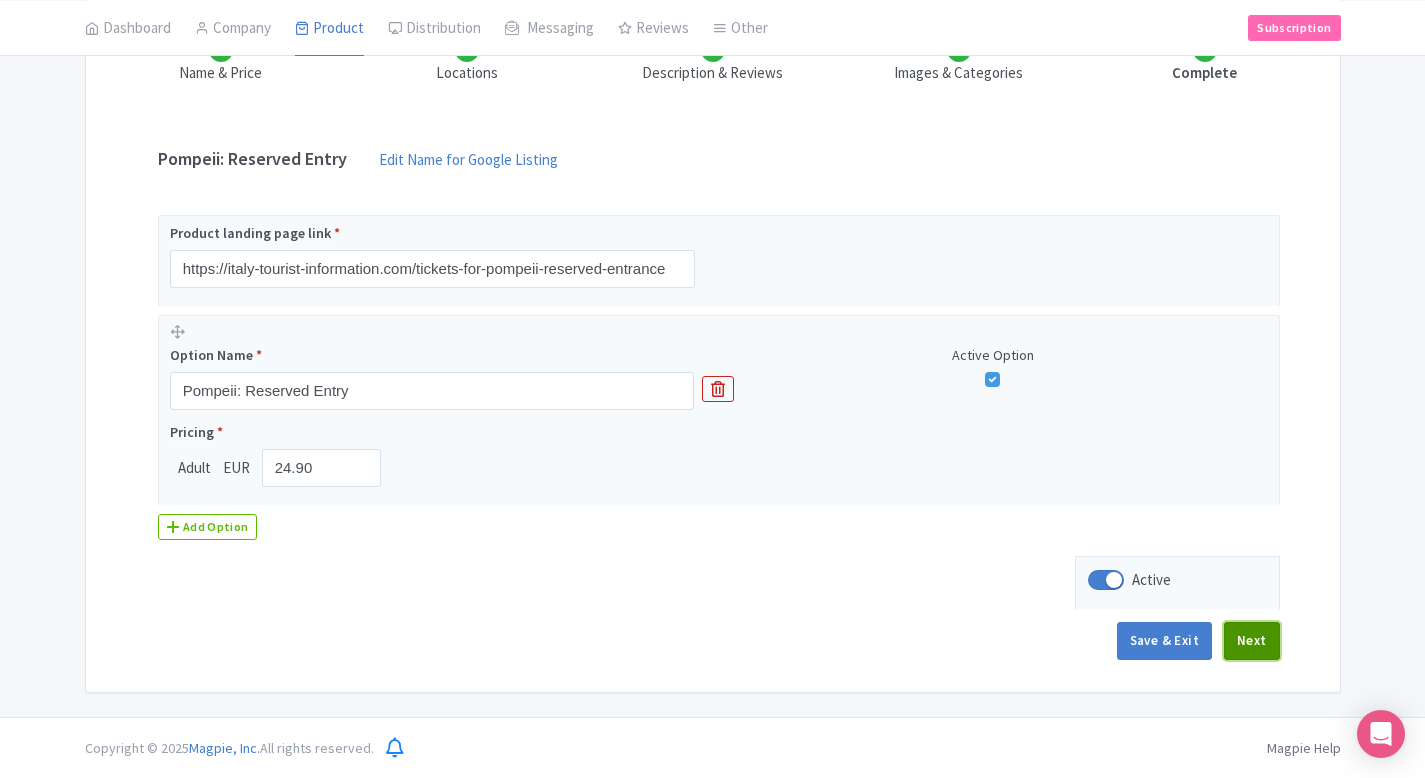 click on "Next" at bounding box center [1252, 641] 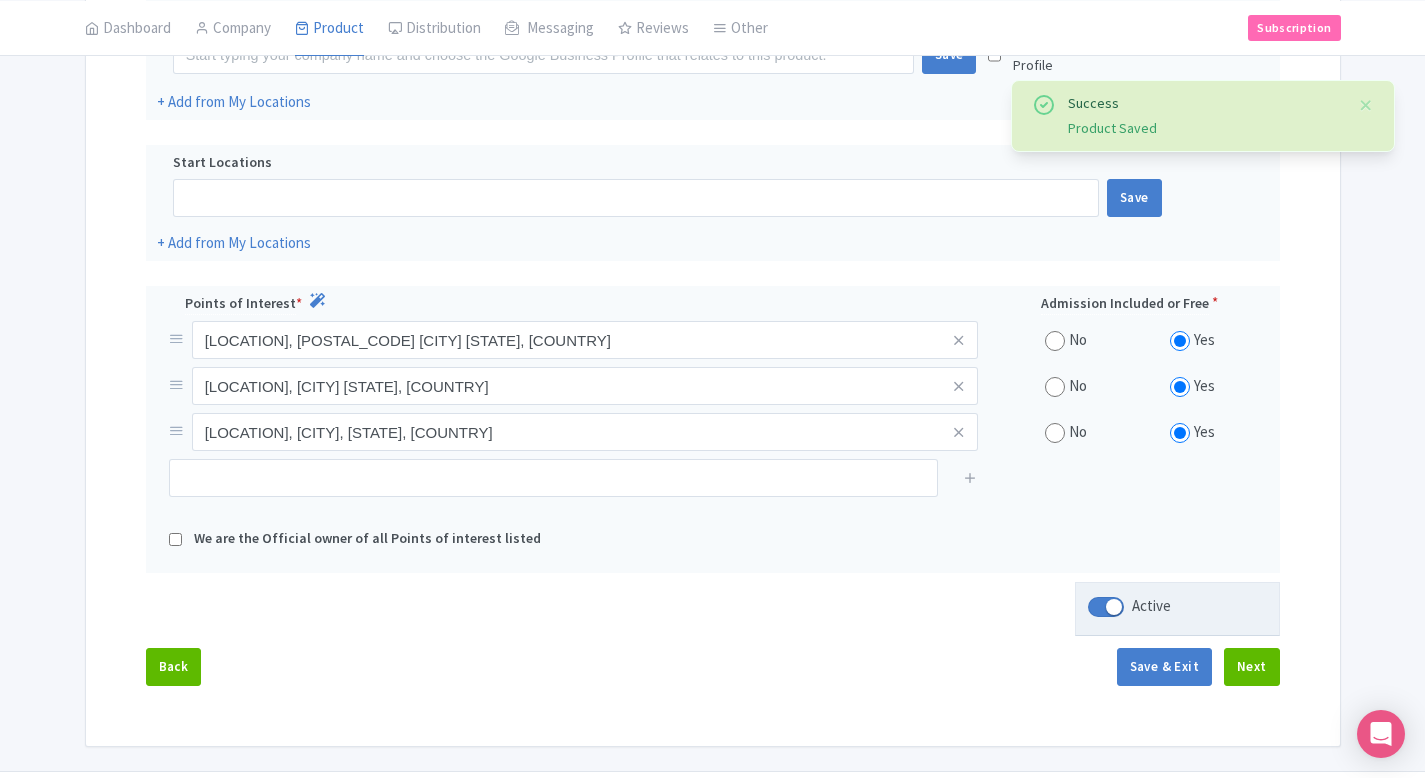scroll, scrollTop: 508, scrollLeft: 0, axis: vertical 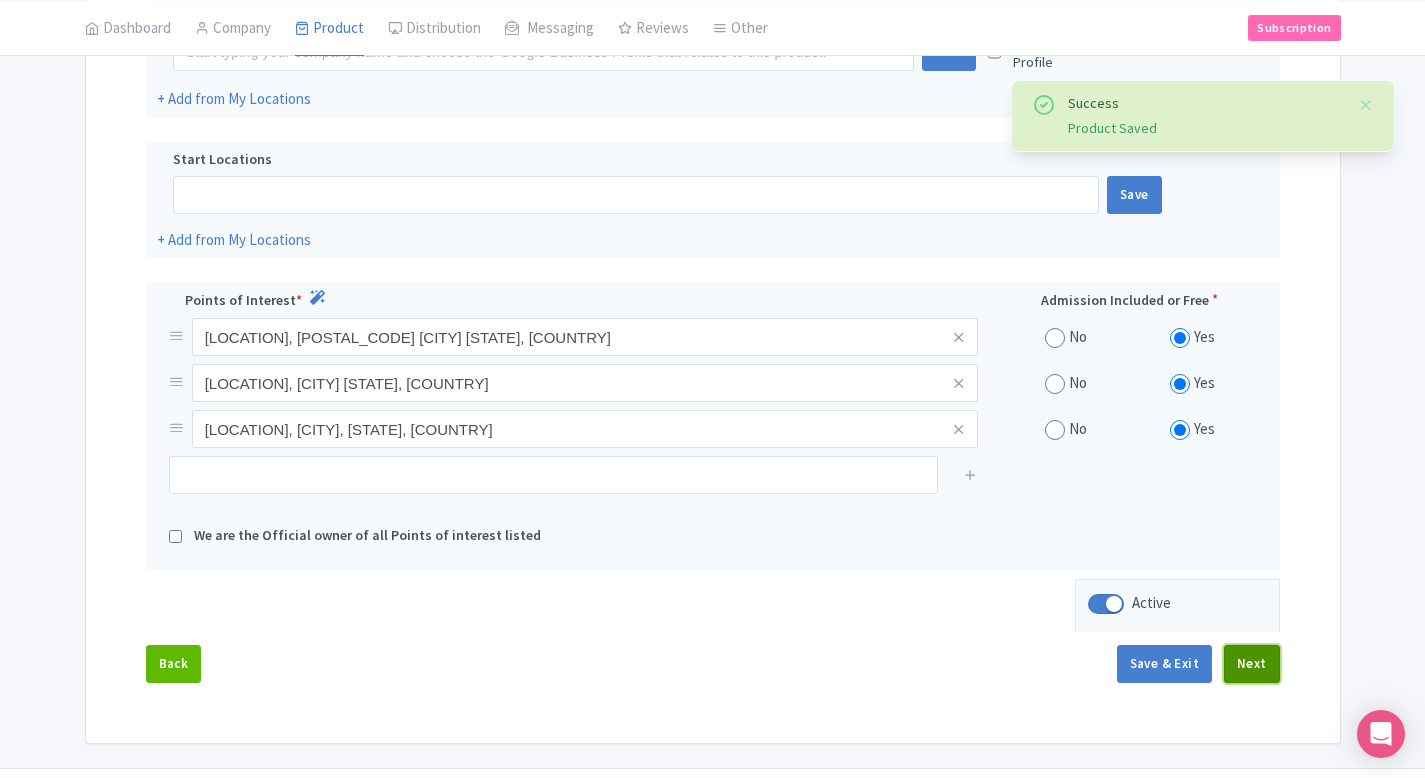 click on "Next" at bounding box center (1252, 664) 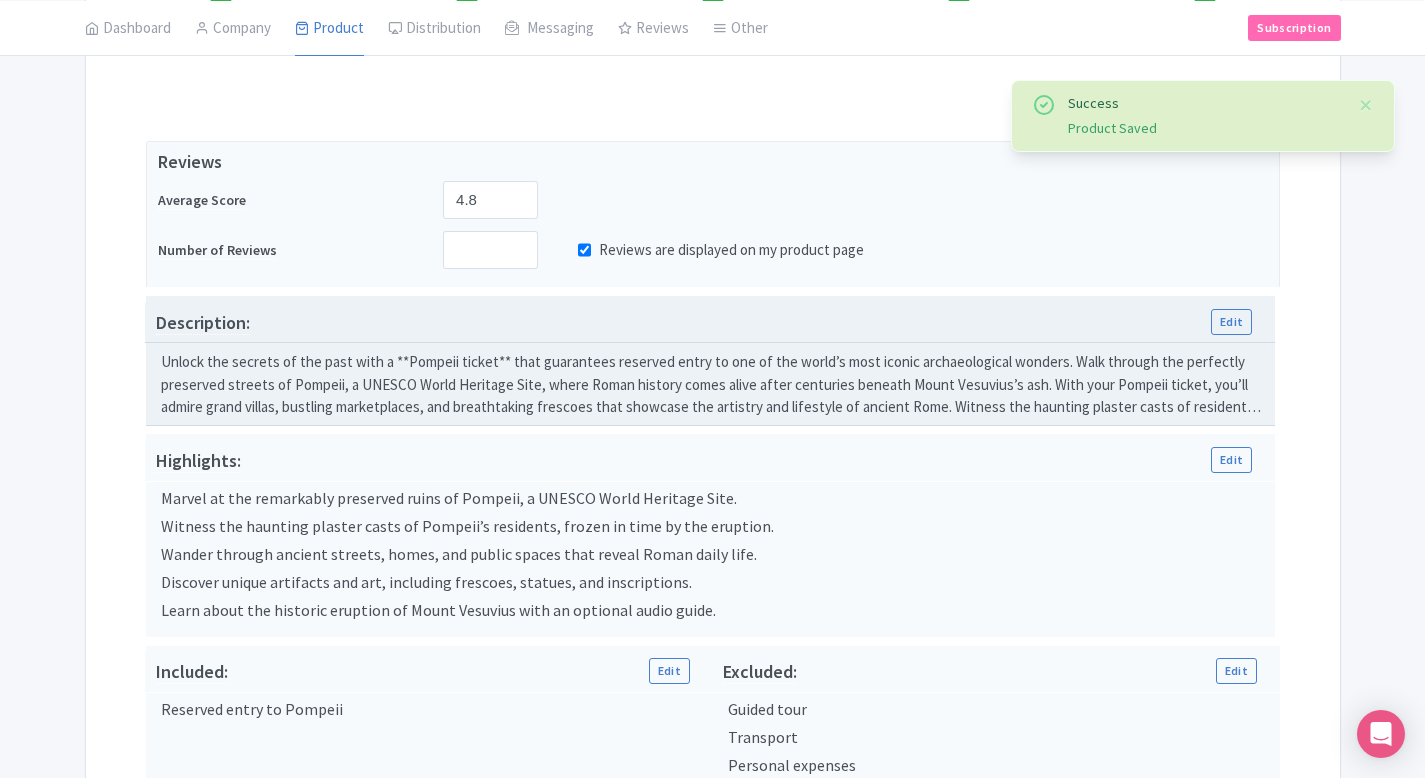 scroll, scrollTop: 358, scrollLeft: 0, axis: vertical 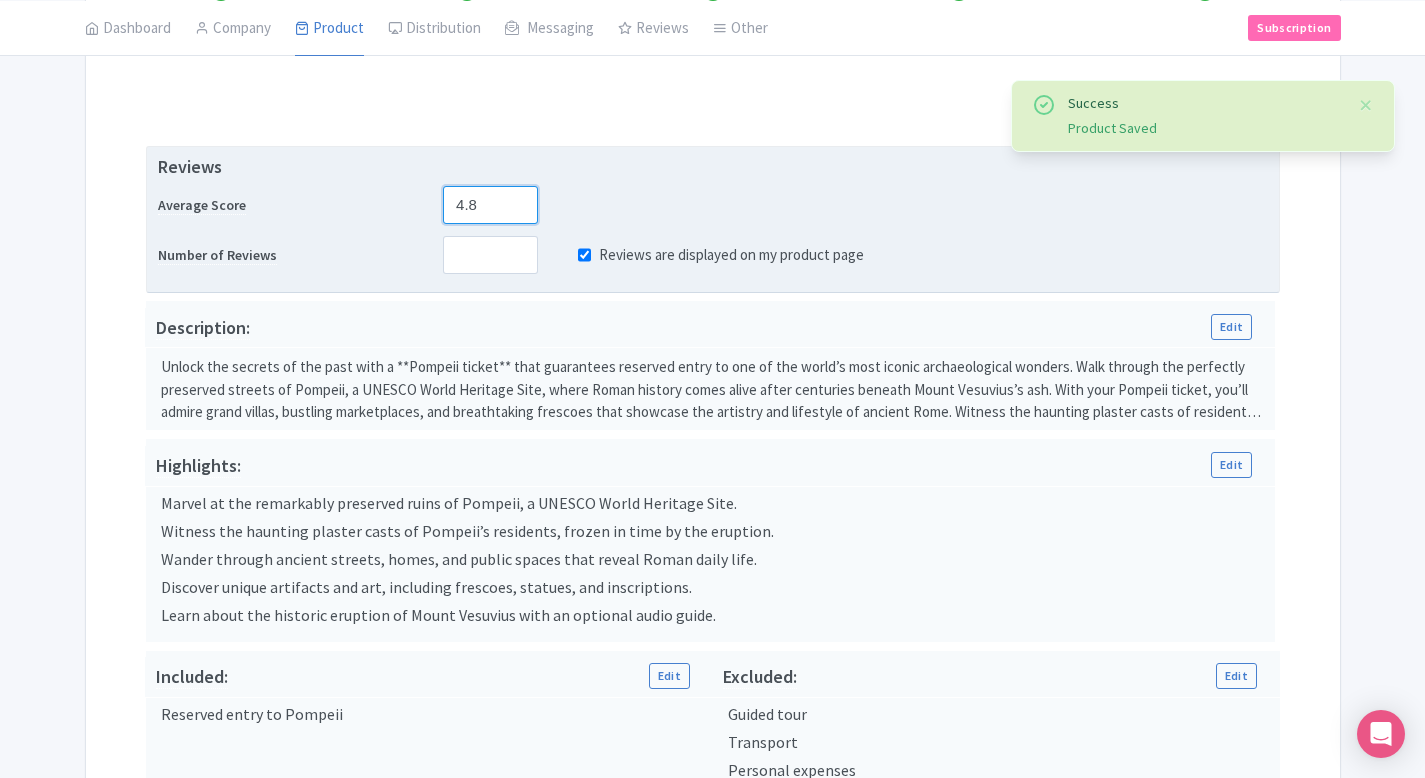 drag, startPoint x: 469, startPoint y: 208, endPoint x: 478, endPoint y: 213, distance: 10.29563 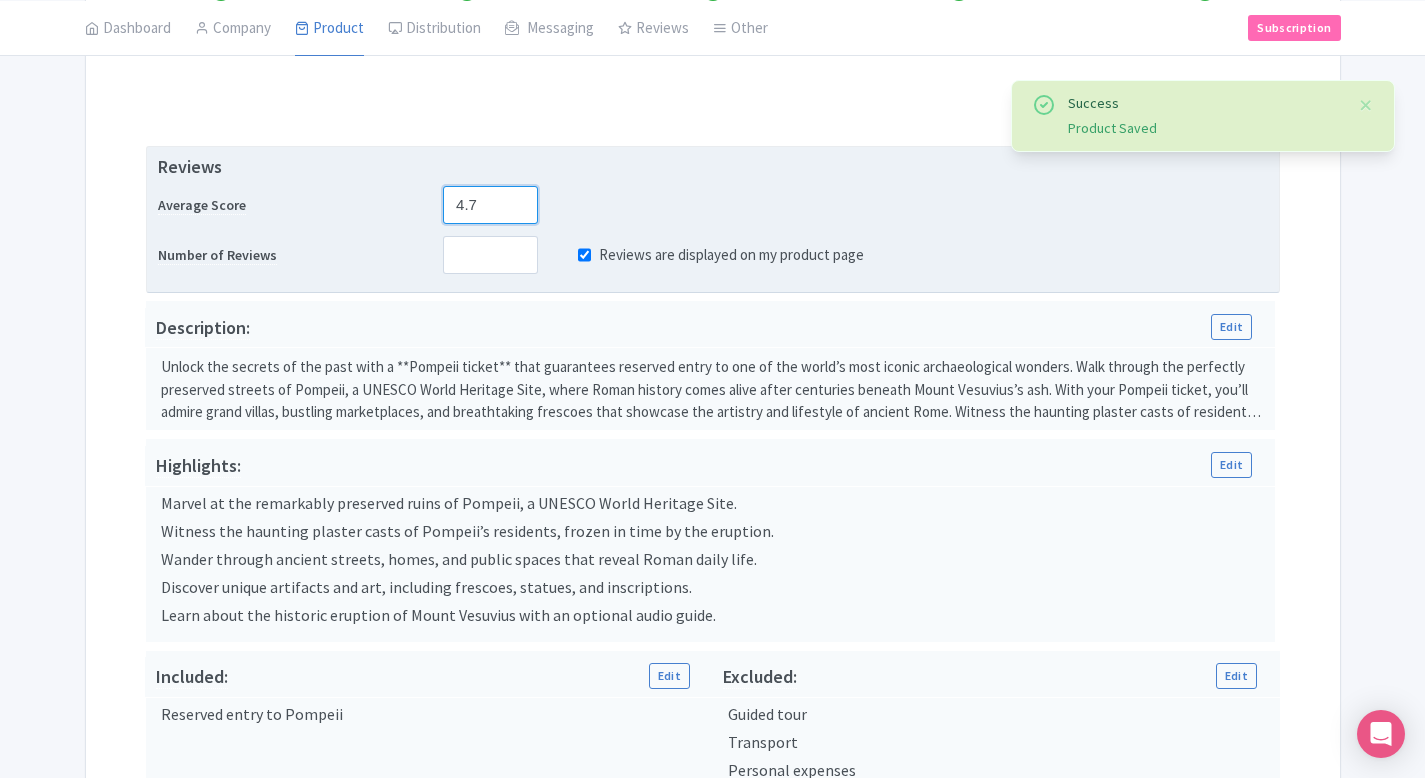 type on "4.7" 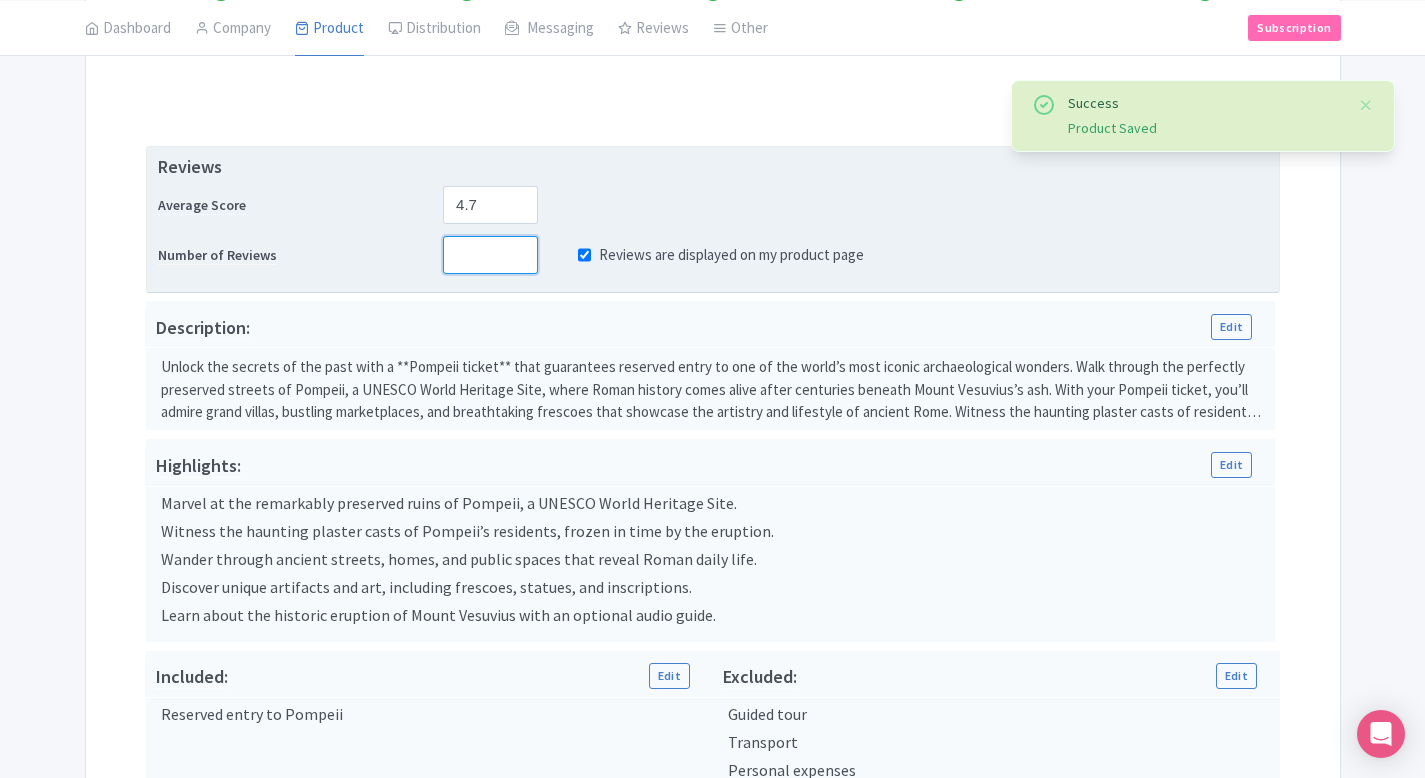 click on "8533" at bounding box center (490, 255) 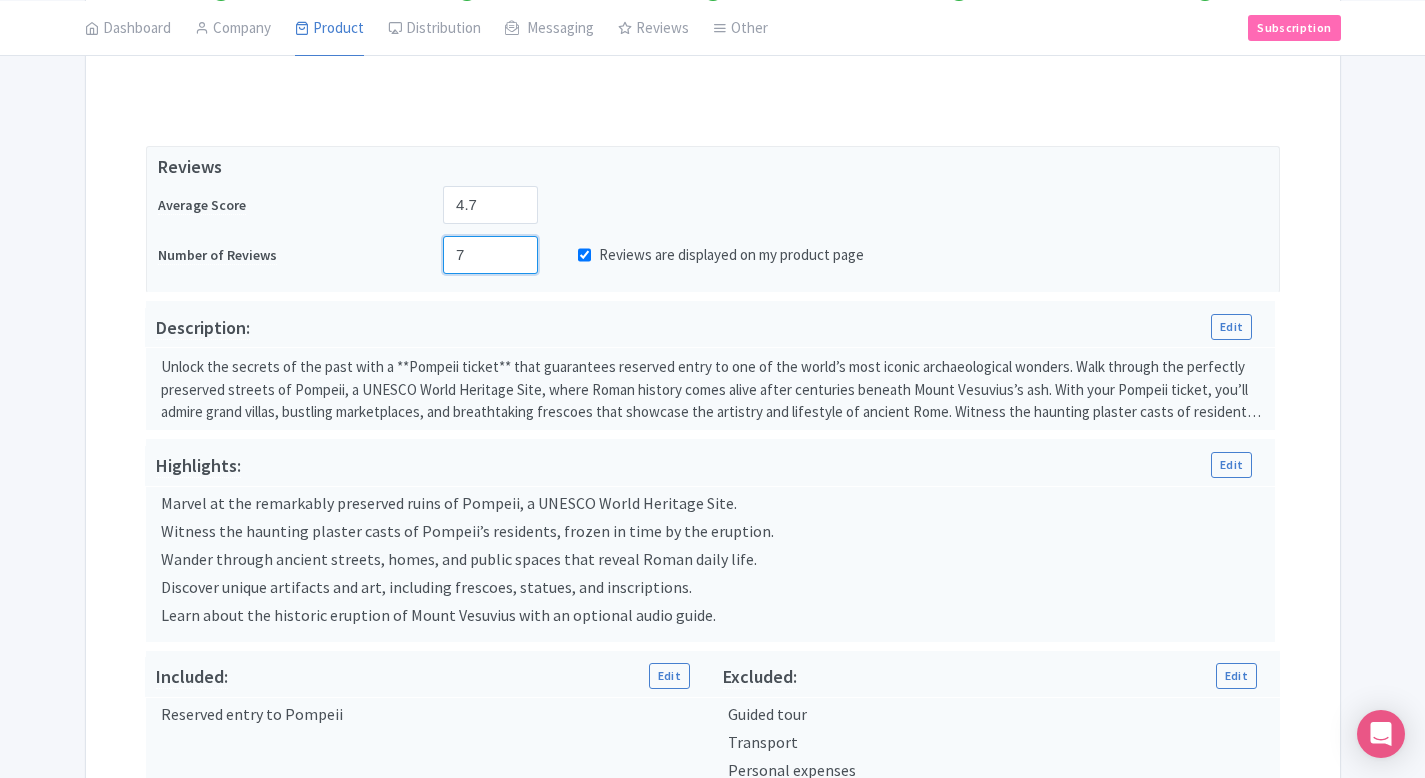 type on "7" 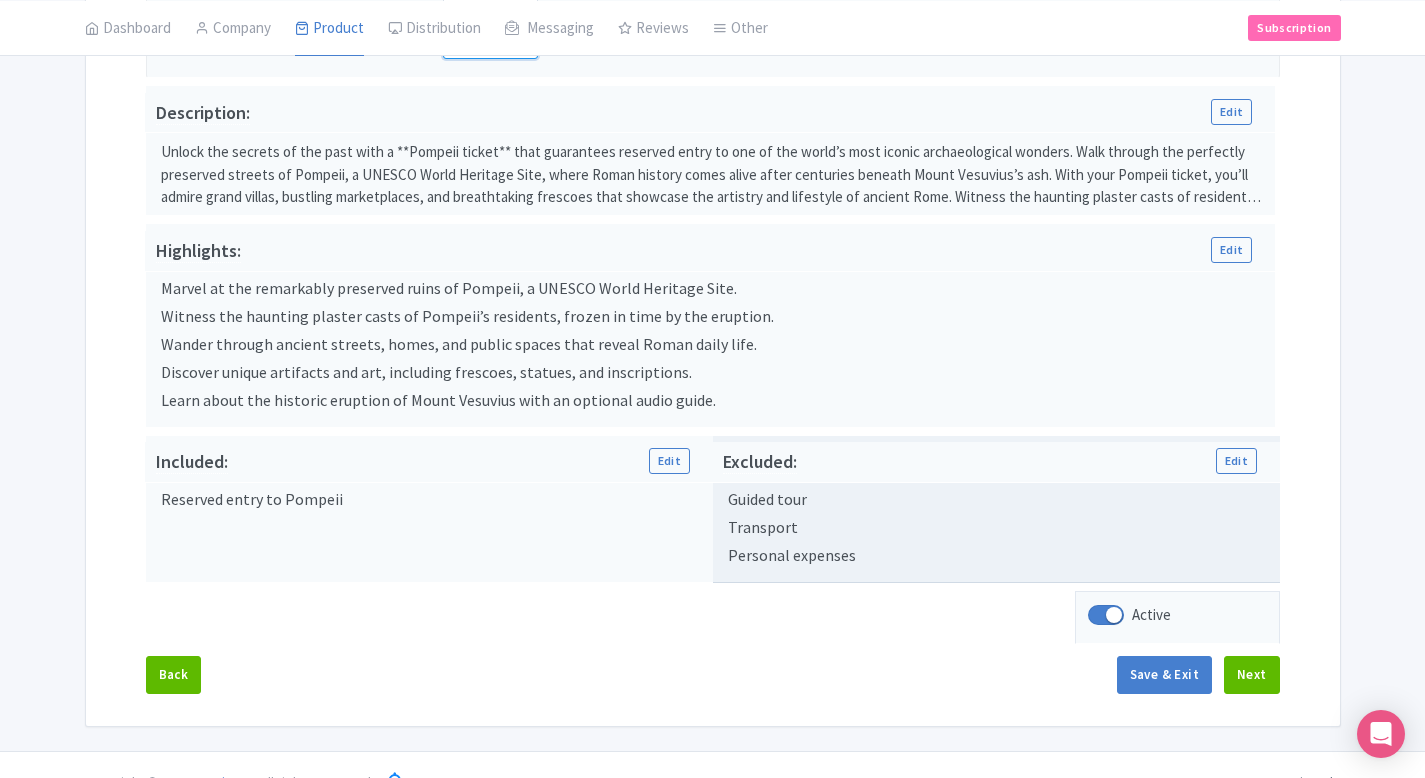 scroll, scrollTop: 608, scrollLeft: 0, axis: vertical 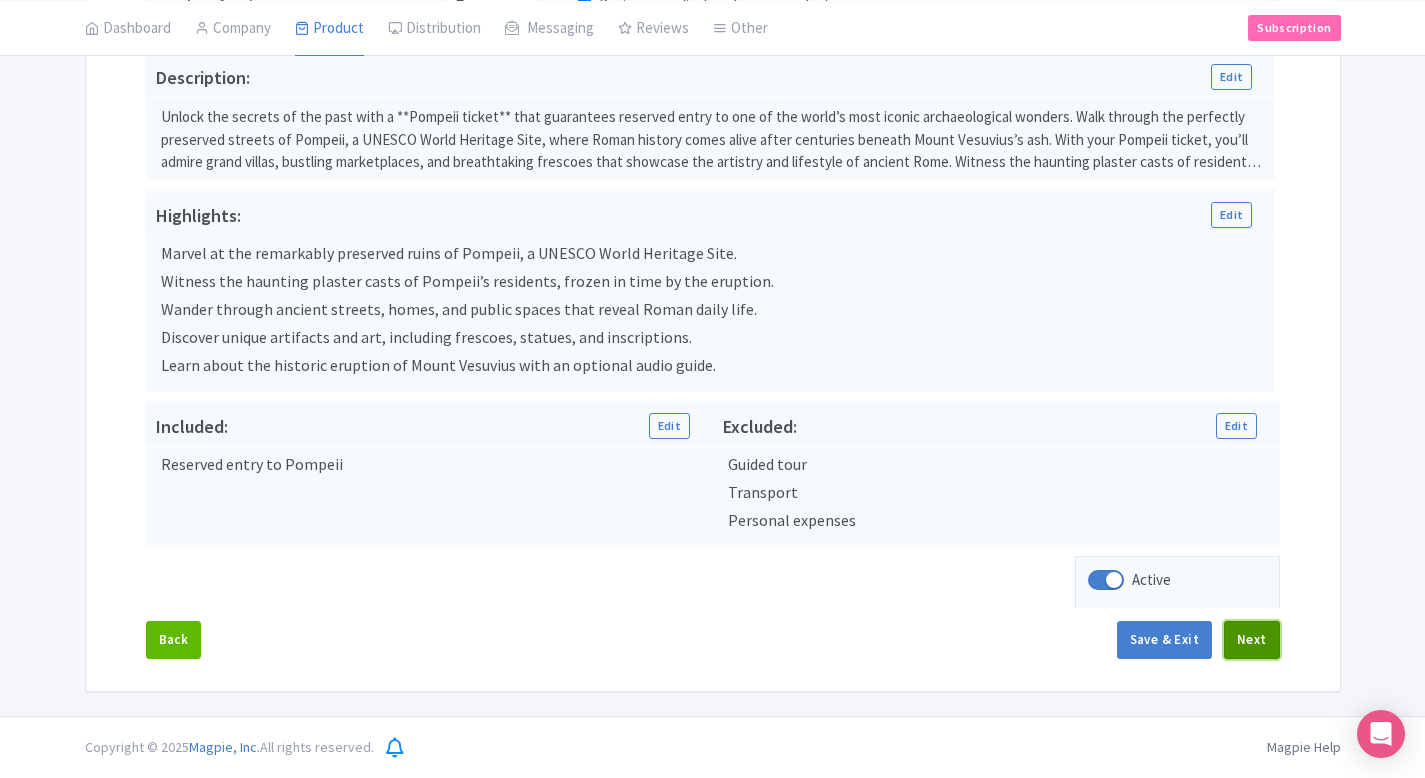 click on "Next" at bounding box center [1252, 640] 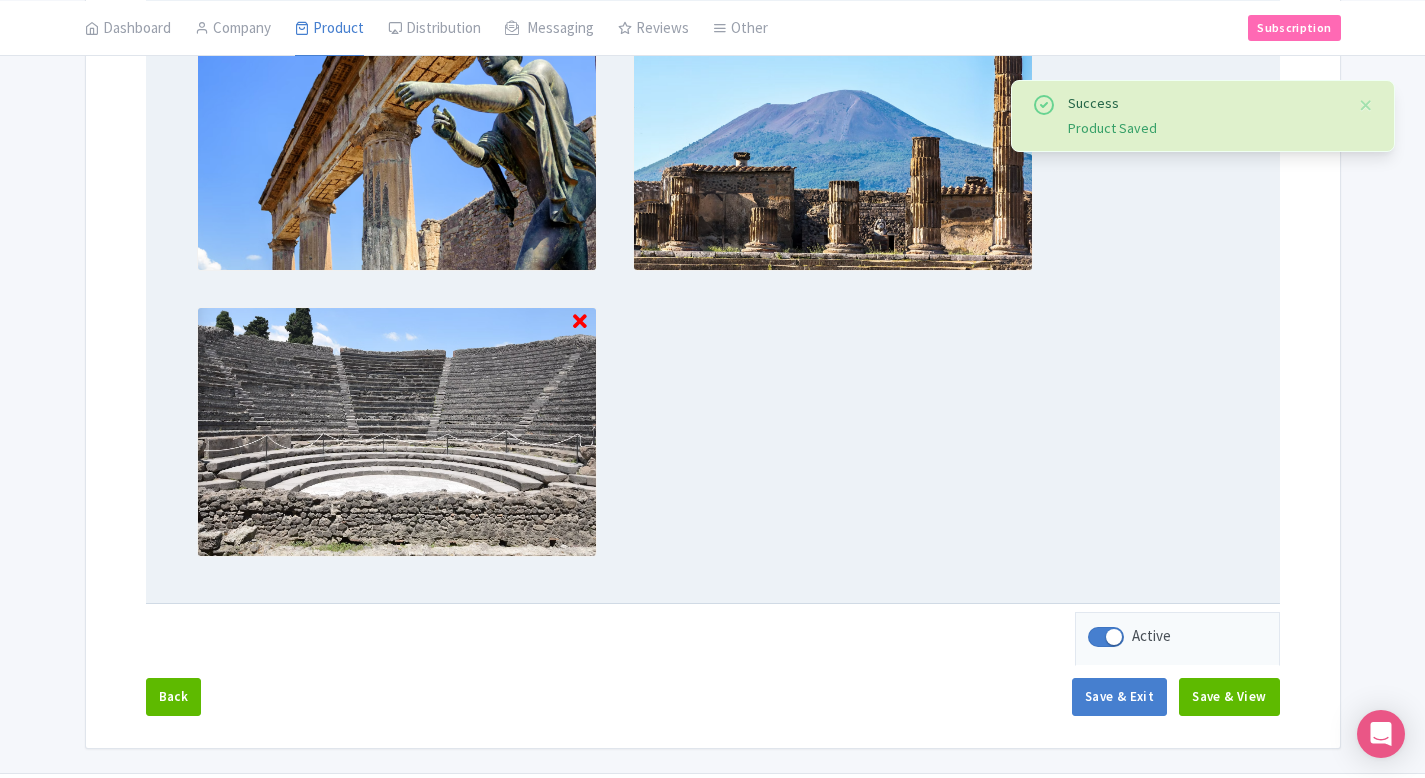 scroll, scrollTop: 885, scrollLeft: 0, axis: vertical 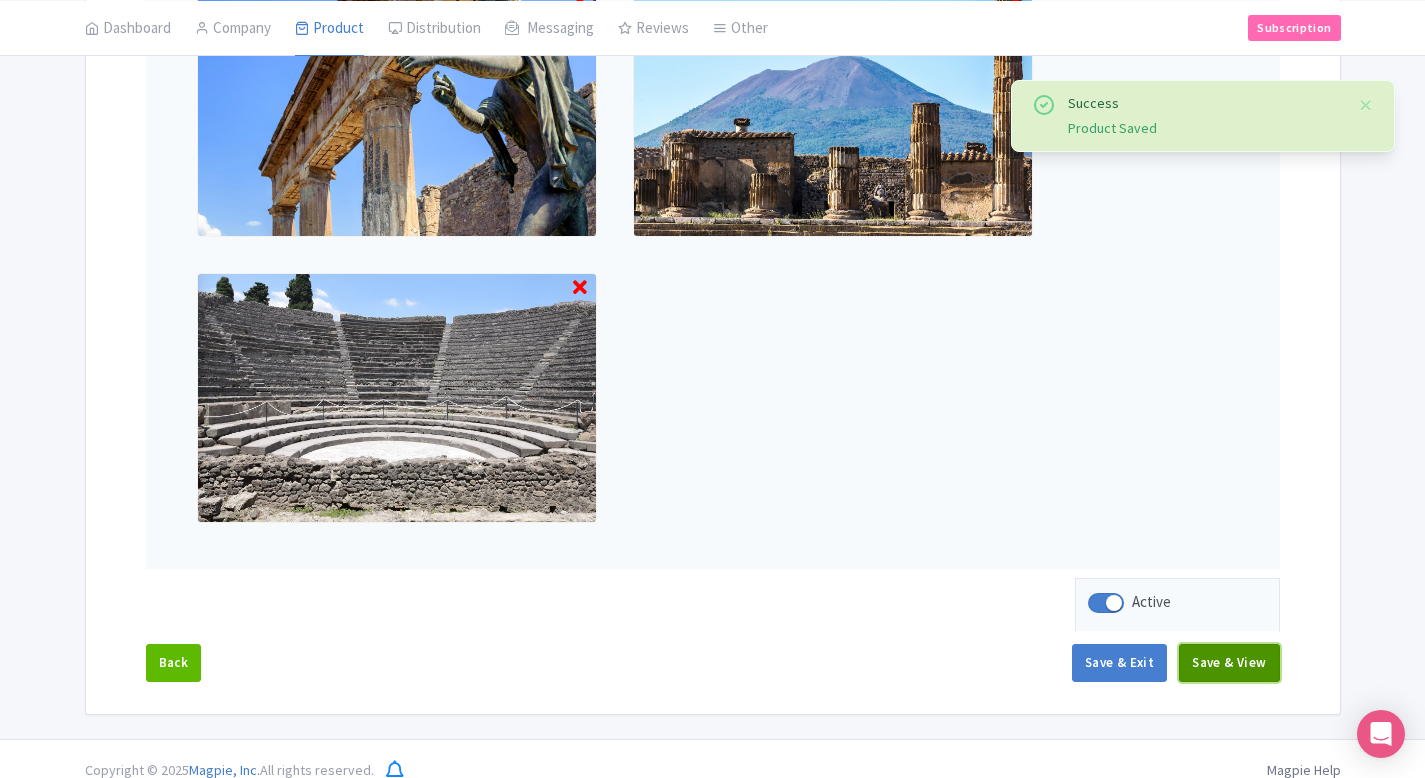 click on "Save & View" at bounding box center [1229, 663] 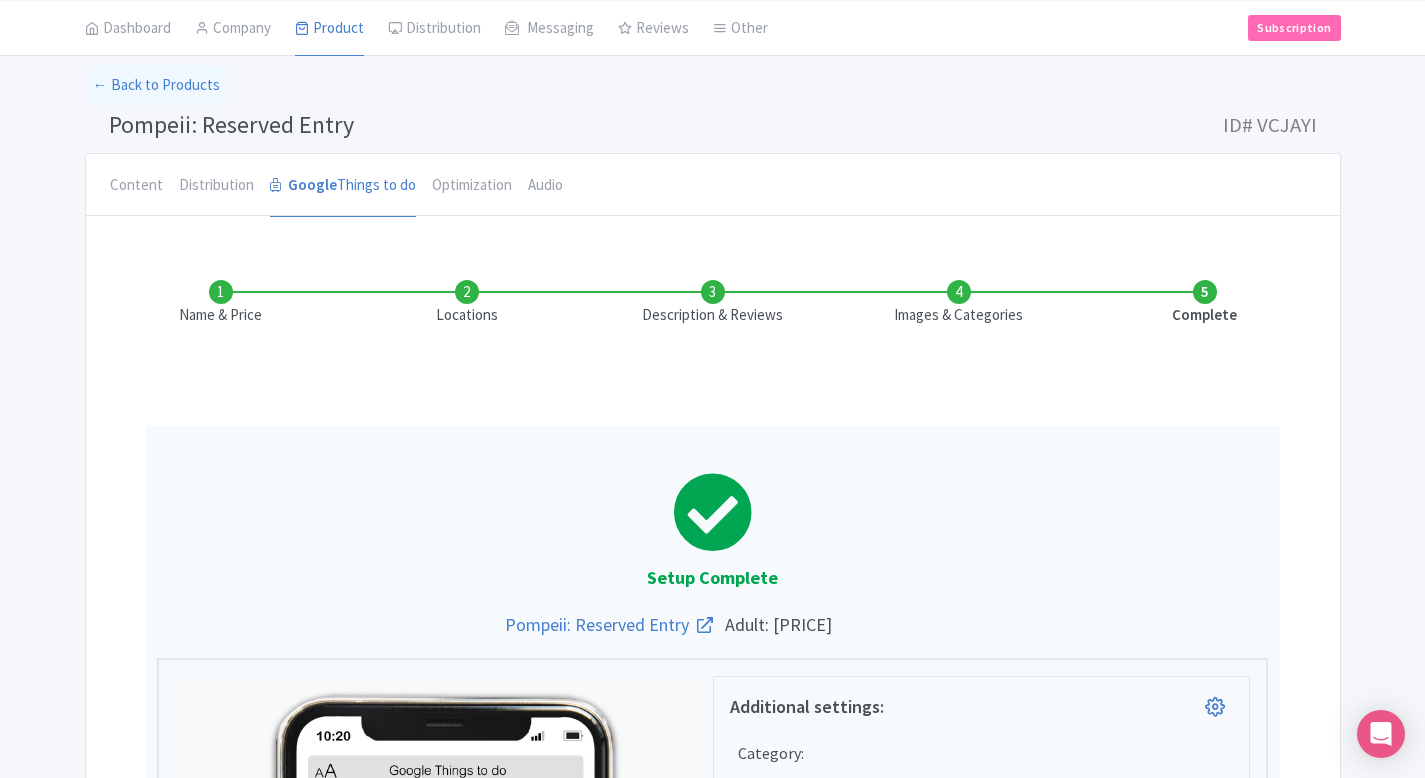 scroll, scrollTop: 0, scrollLeft: 0, axis: both 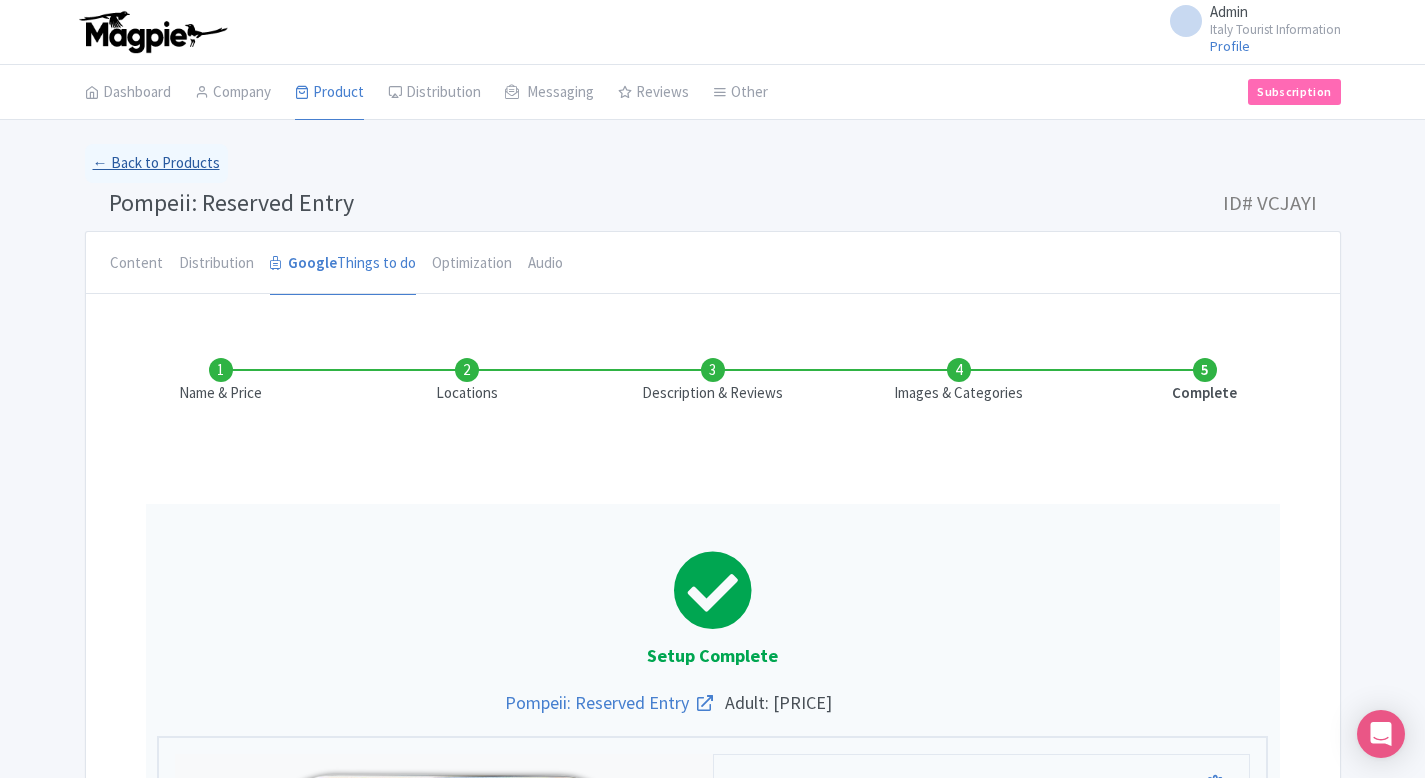 click on "← Back to Products" at bounding box center [156, 163] 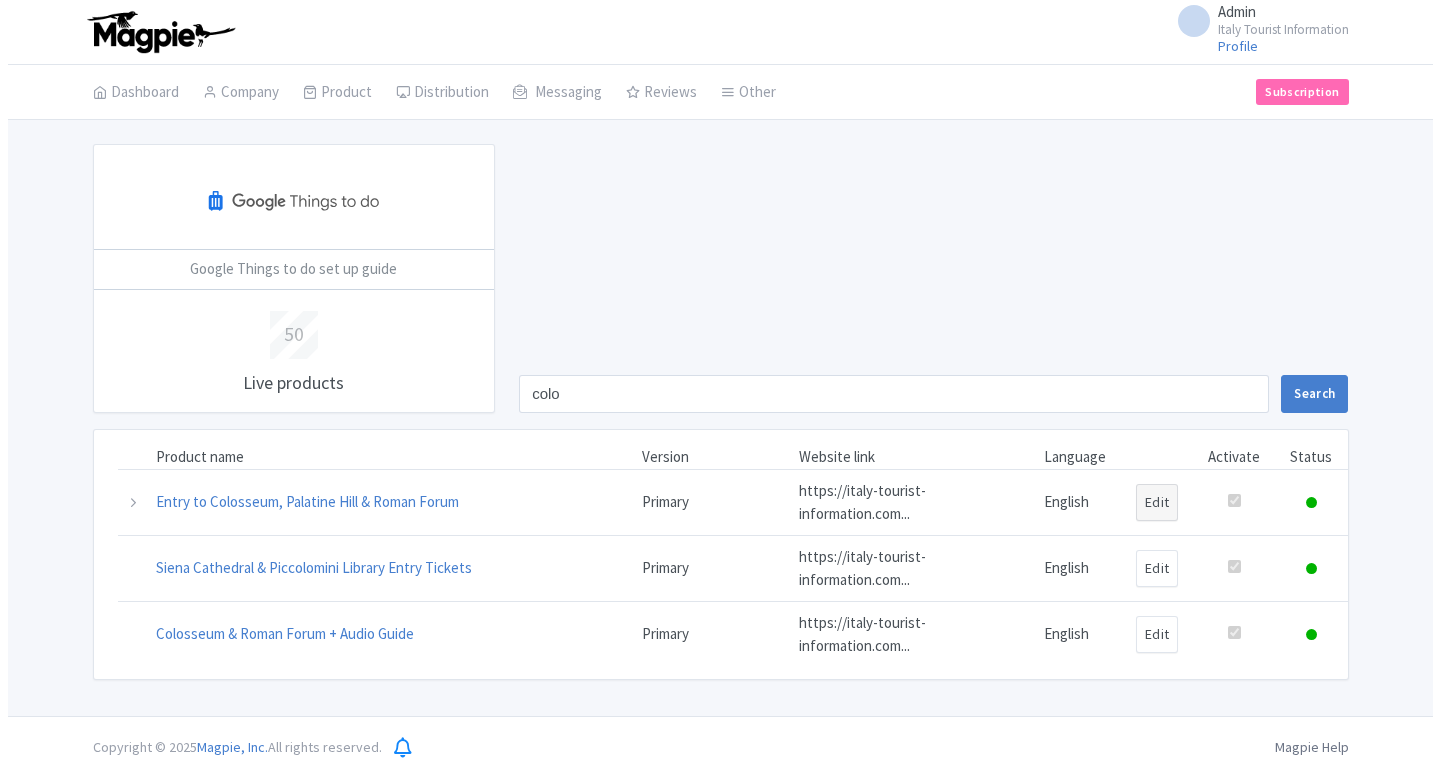 scroll, scrollTop: 0, scrollLeft: 0, axis: both 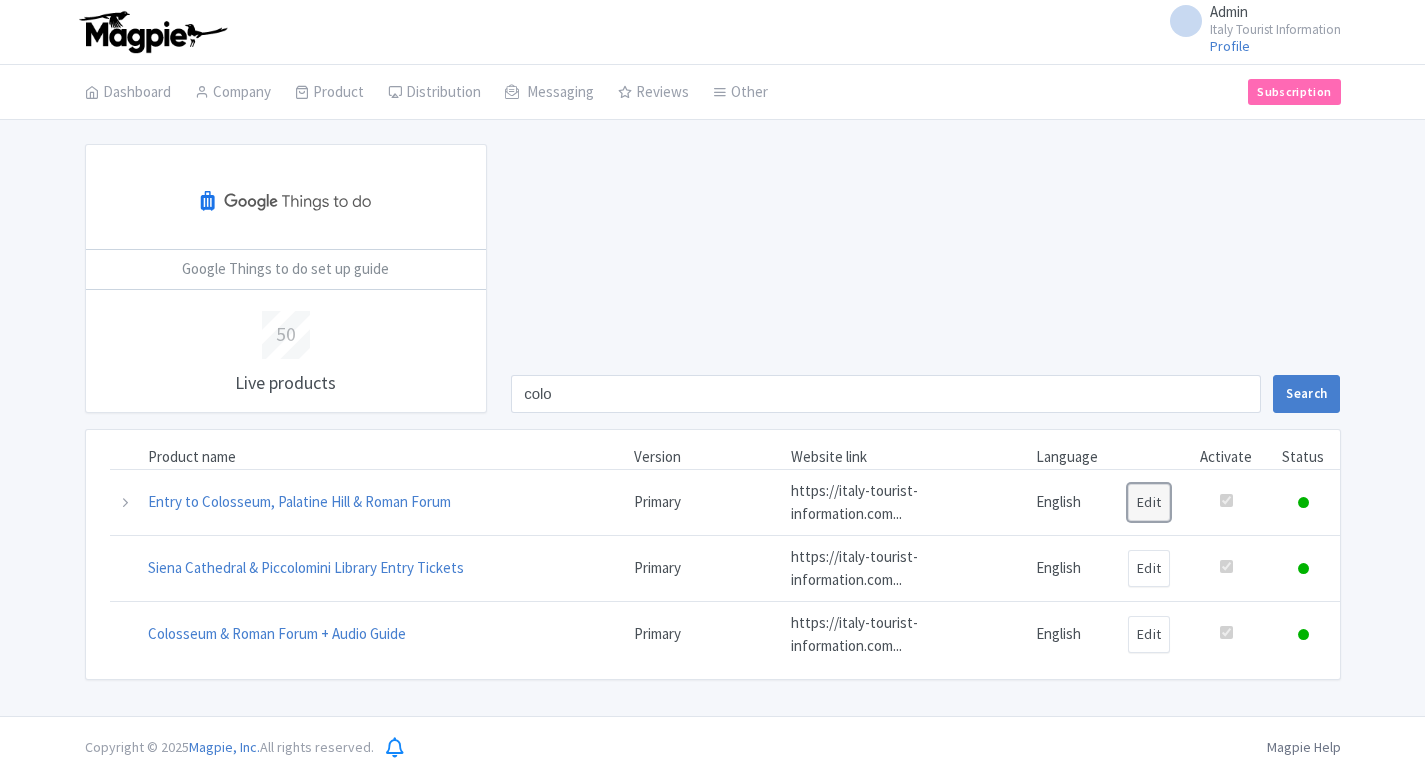 click on "Edit" at bounding box center (1149, 502) 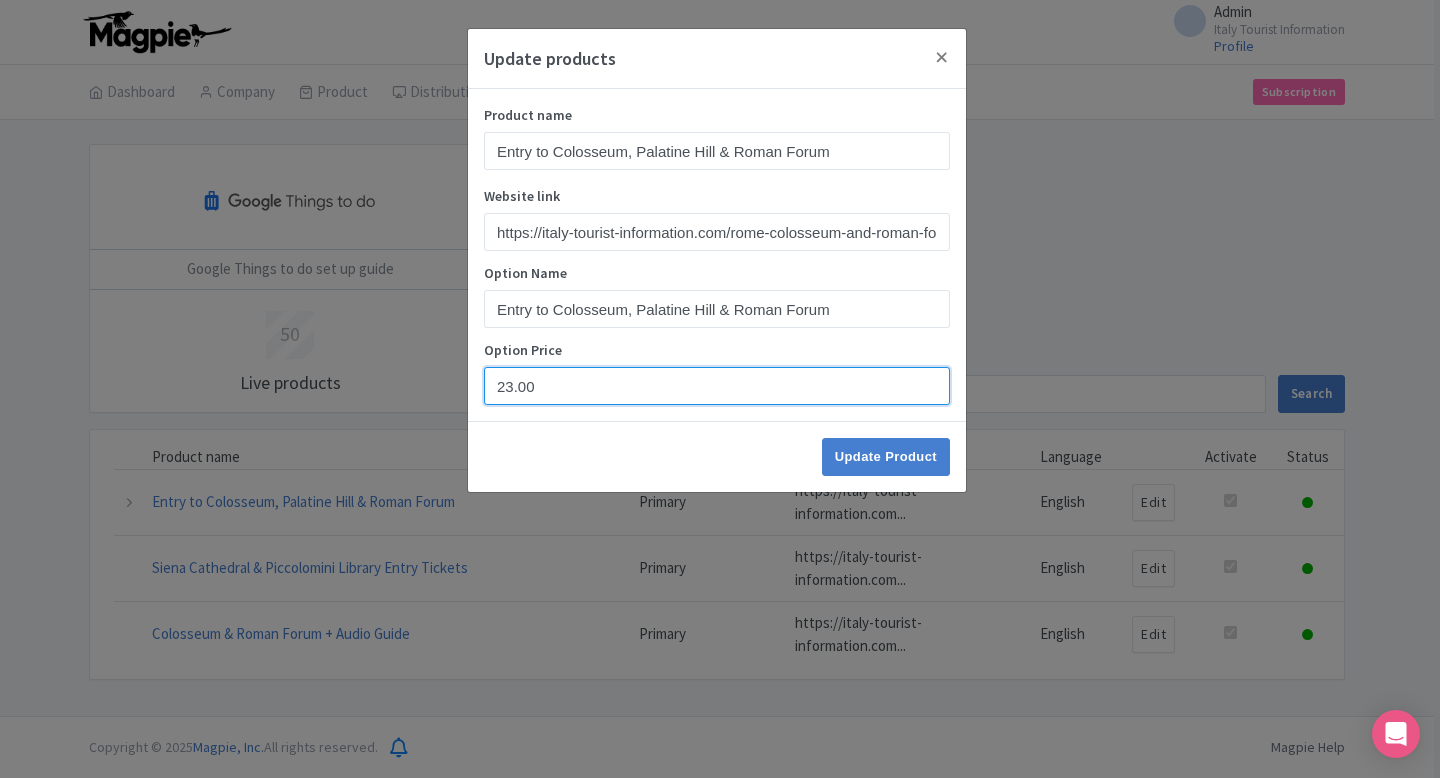 drag, startPoint x: 510, startPoint y: 389, endPoint x: 445, endPoint y: 389, distance: 65 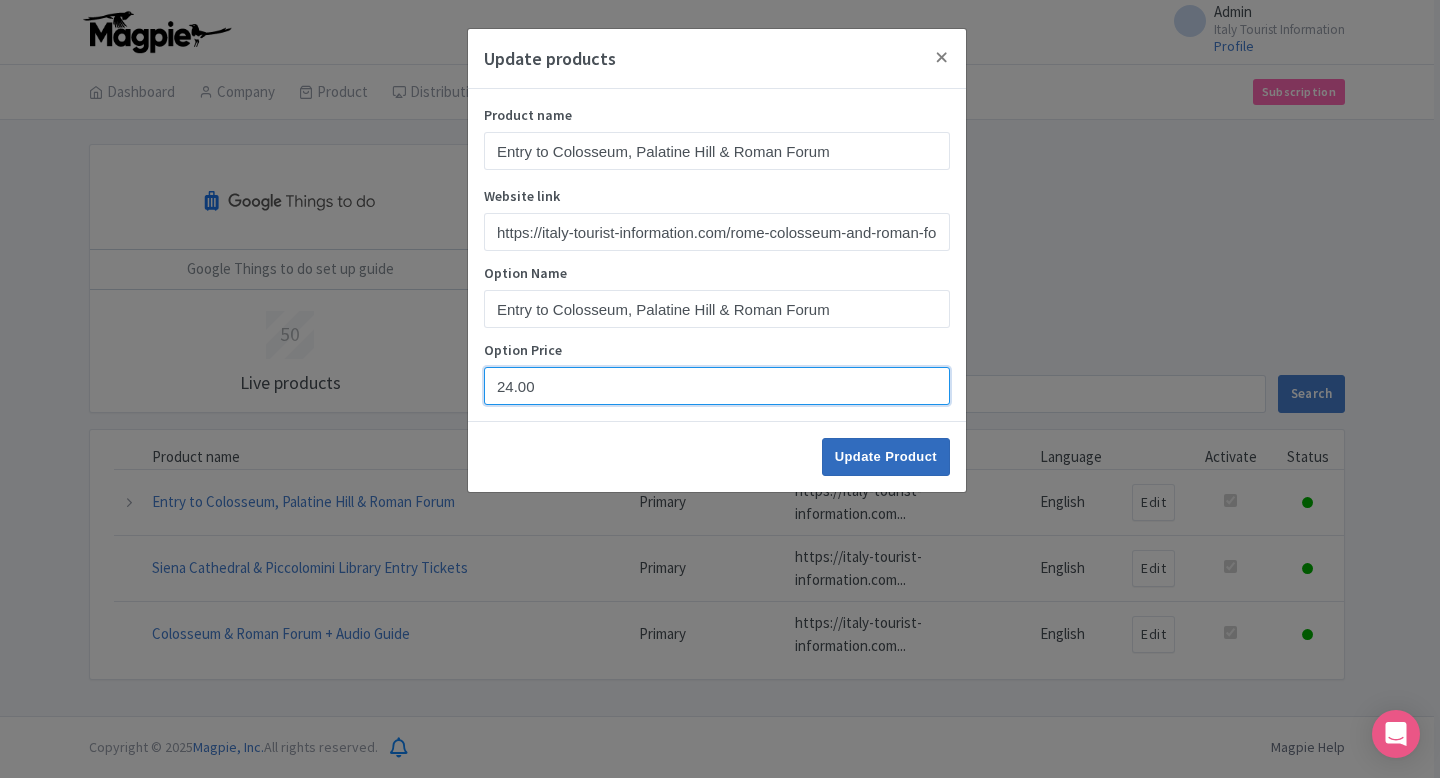 type on "24.00" 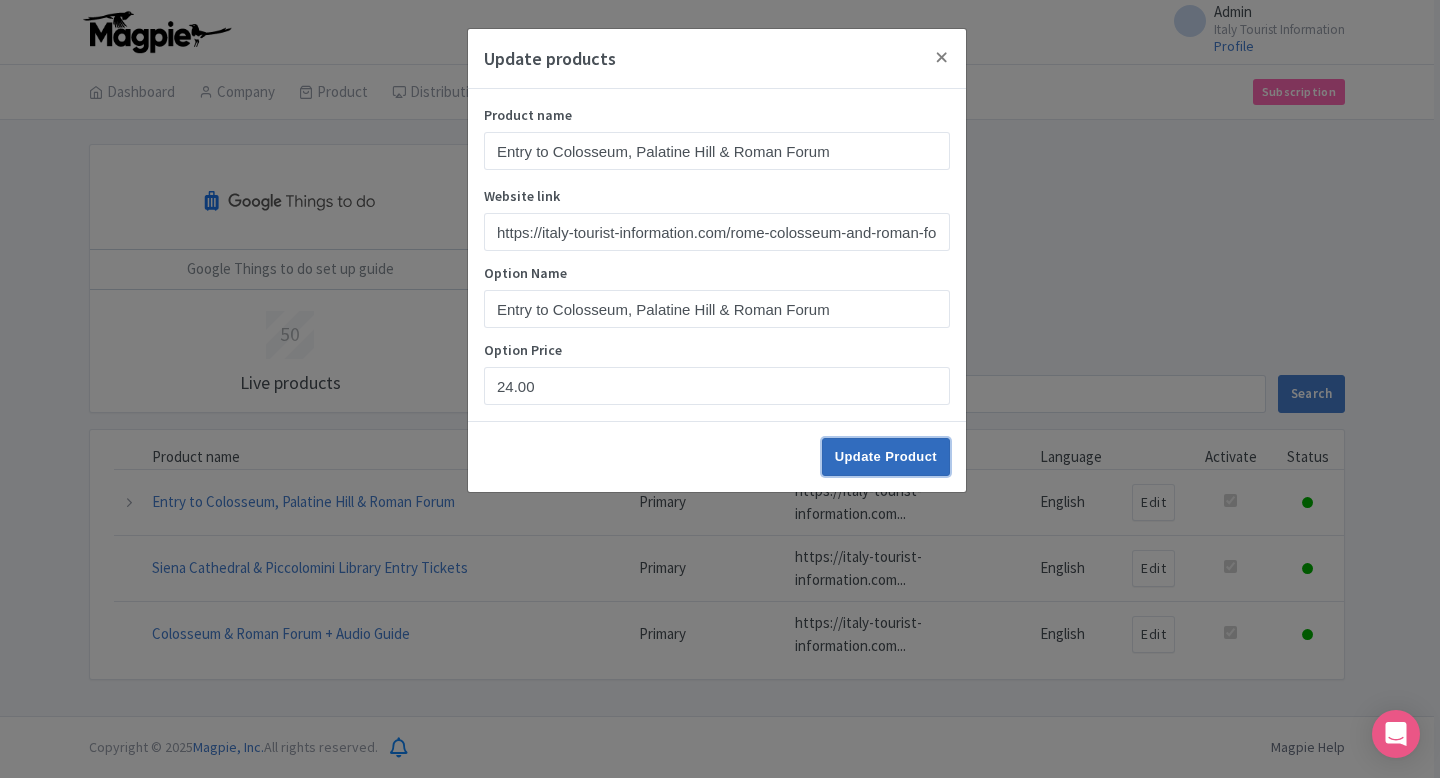 click on "Update Product" at bounding box center [886, 457] 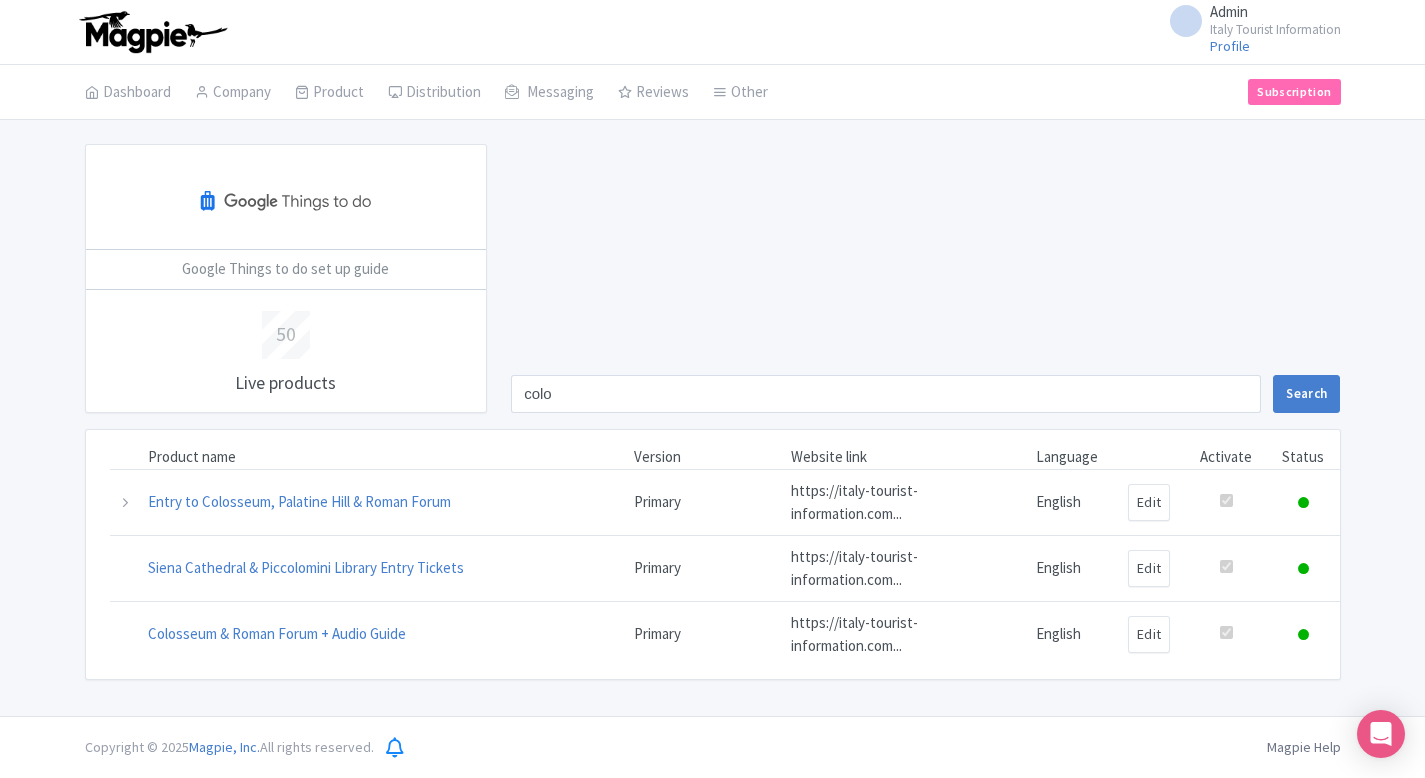 scroll, scrollTop: 0, scrollLeft: 0, axis: both 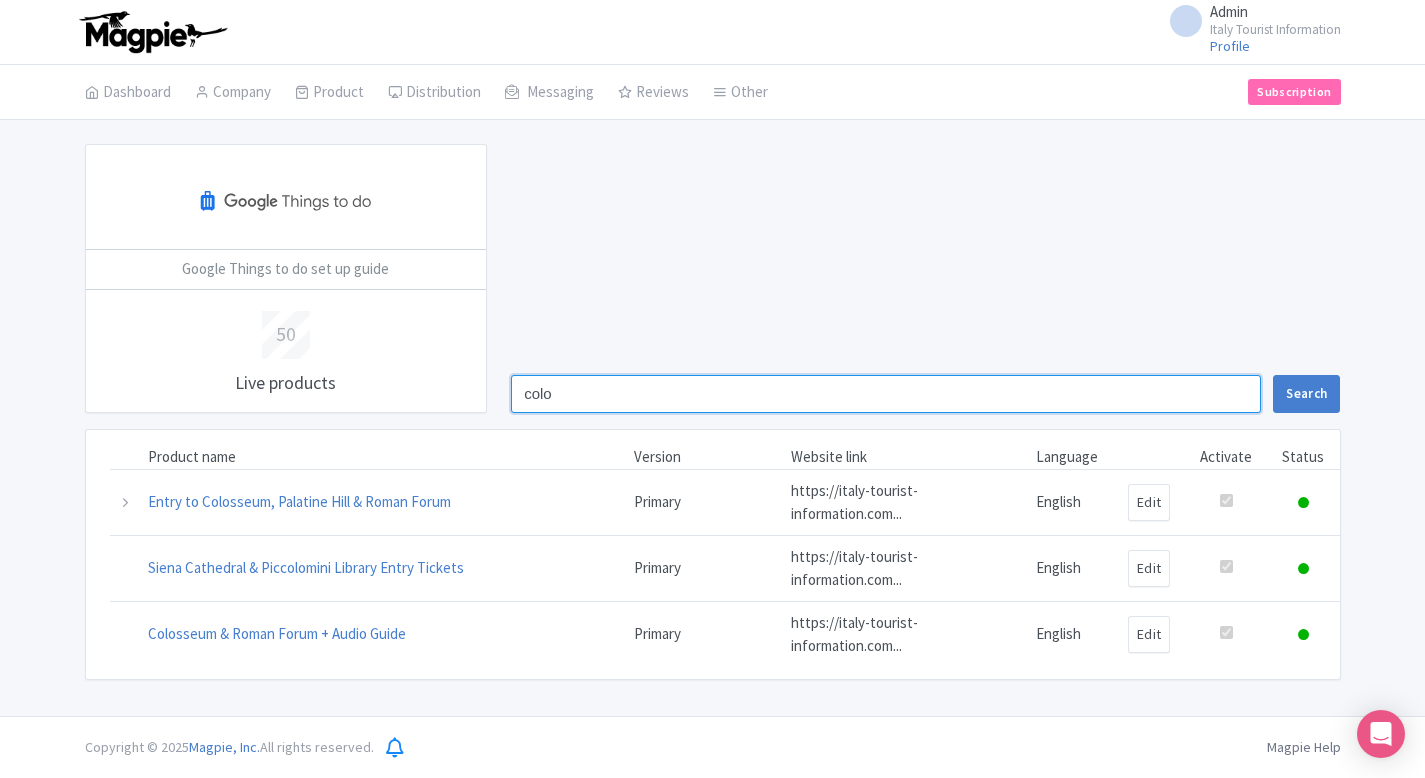 click on "colo" at bounding box center [886, 394] 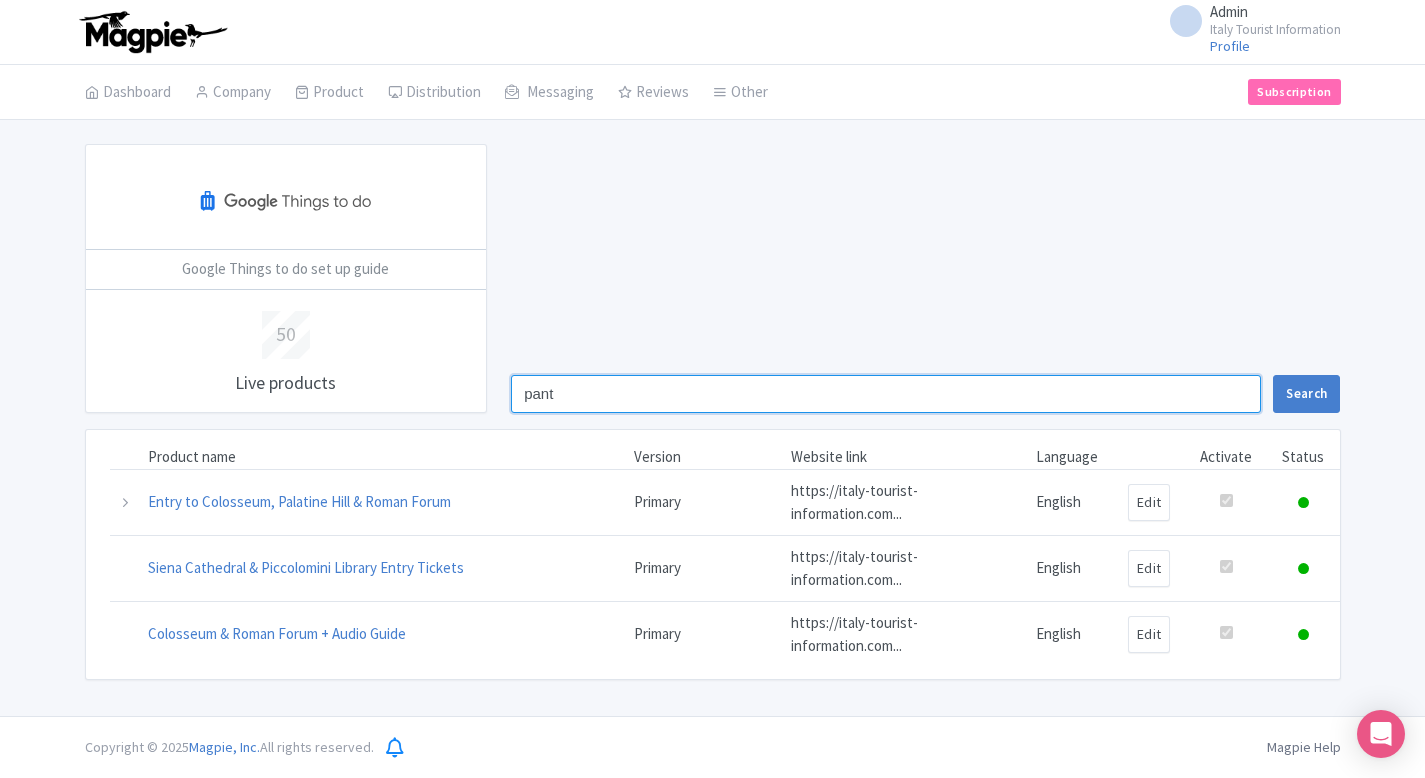 type on "pant" 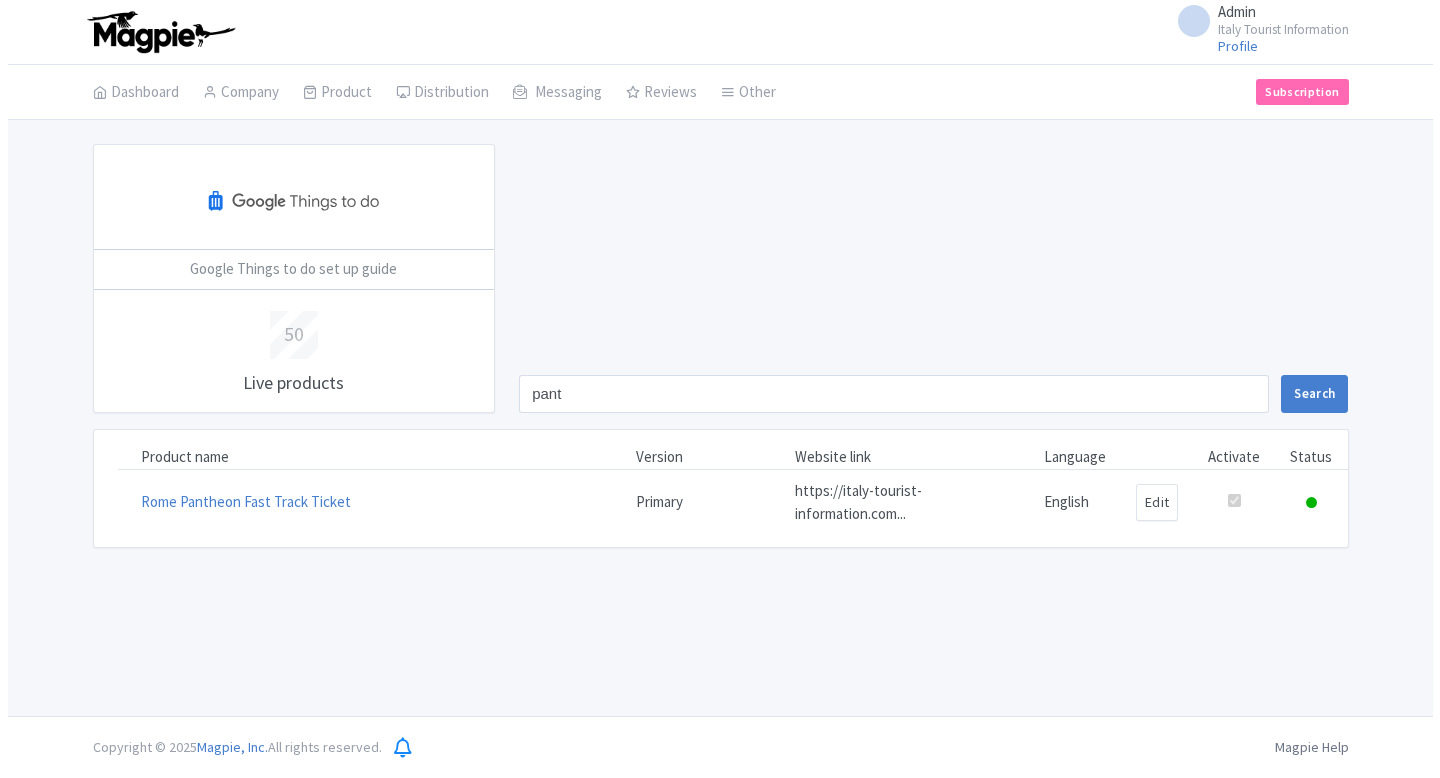 scroll, scrollTop: 0, scrollLeft: 0, axis: both 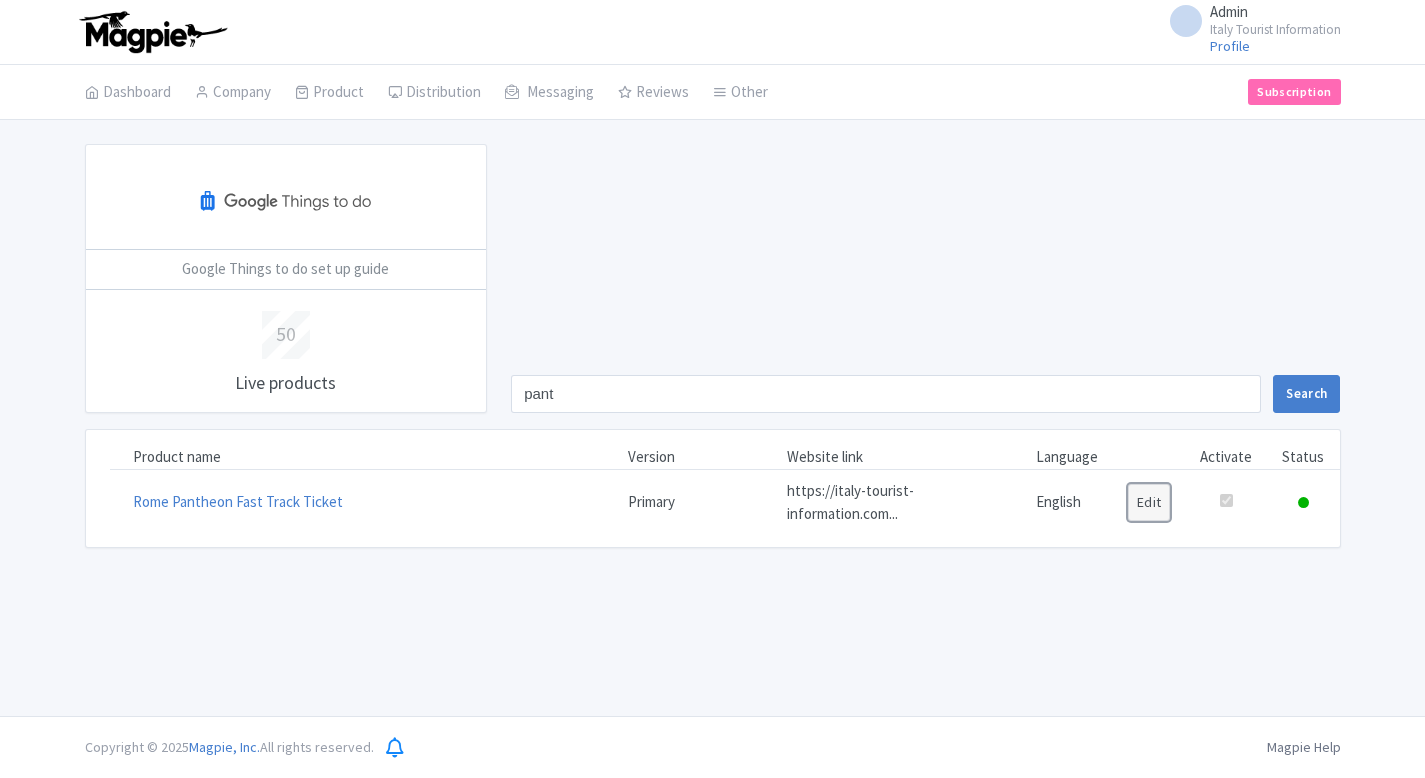 click on "Edit" at bounding box center [1149, 502] 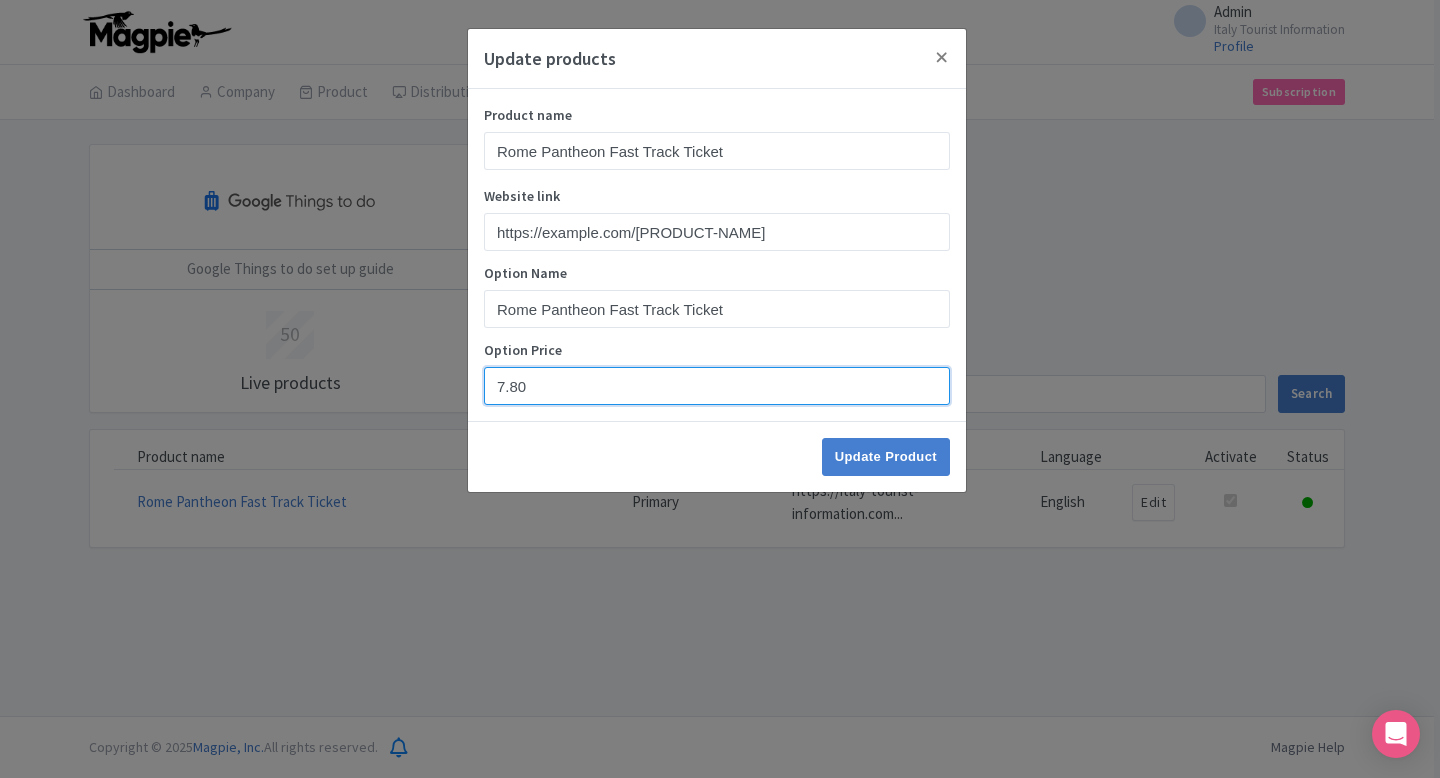 drag, startPoint x: 503, startPoint y: 390, endPoint x: 382, endPoint y: 390, distance: 121 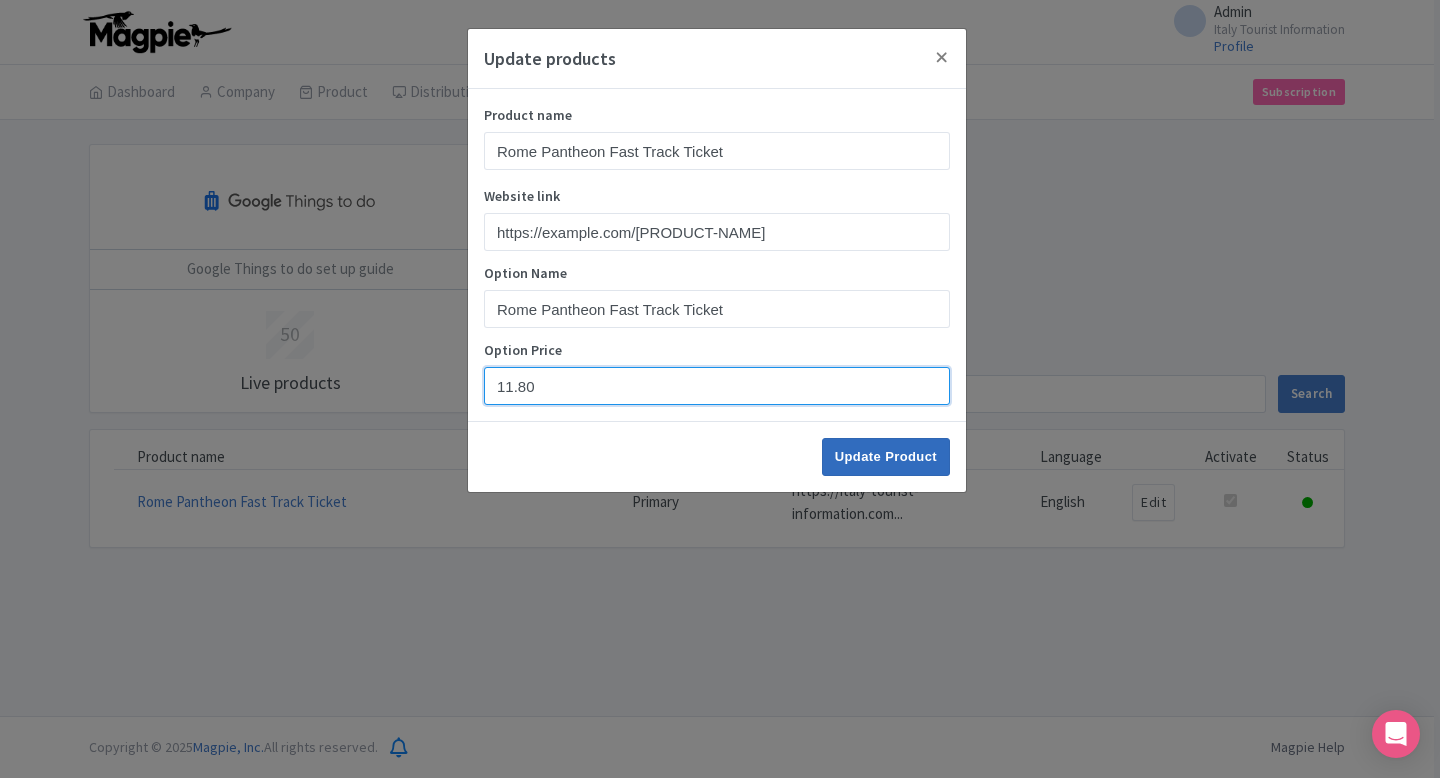 type on "11.80" 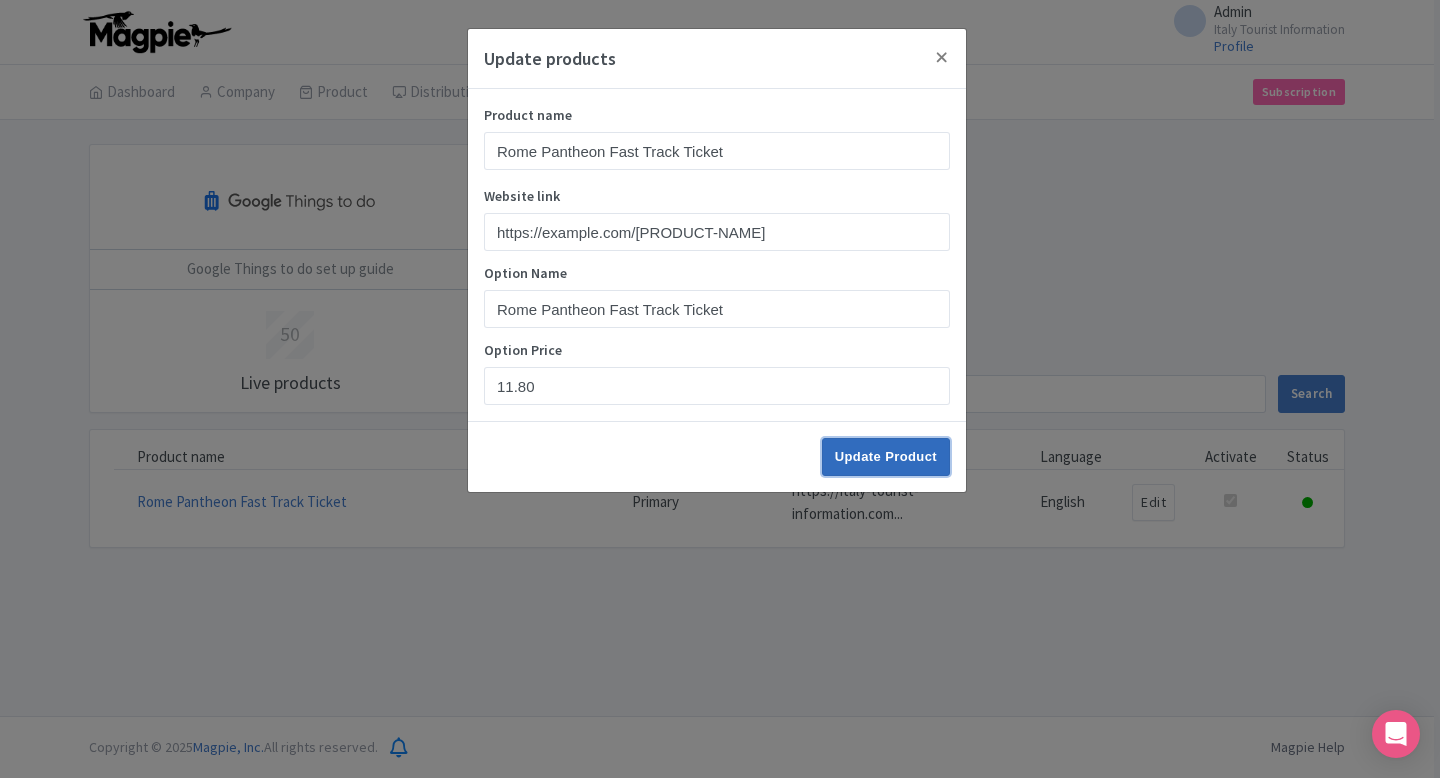 click on "Update Product" at bounding box center [886, 457] 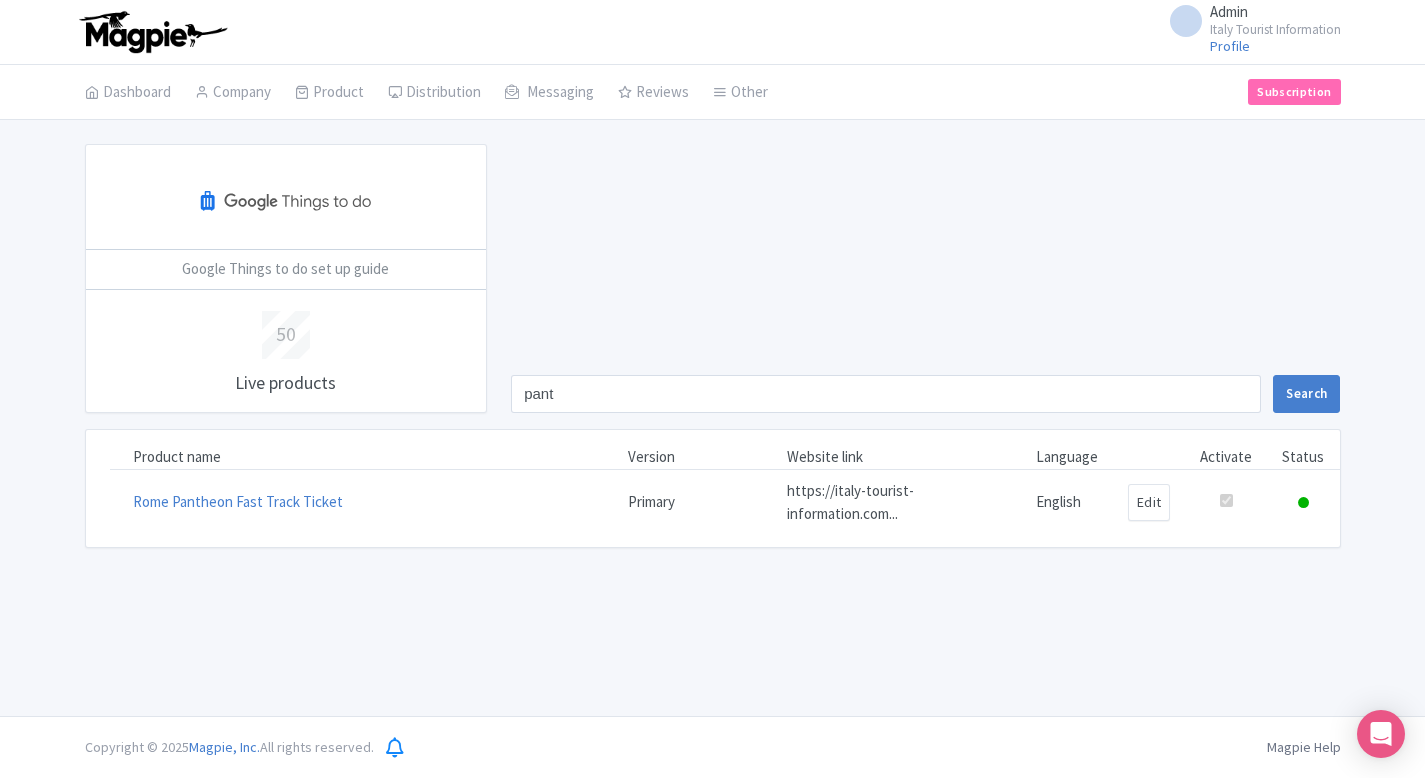 scroll, scrollTop: 0, scrollLeft: 0, axis: both 